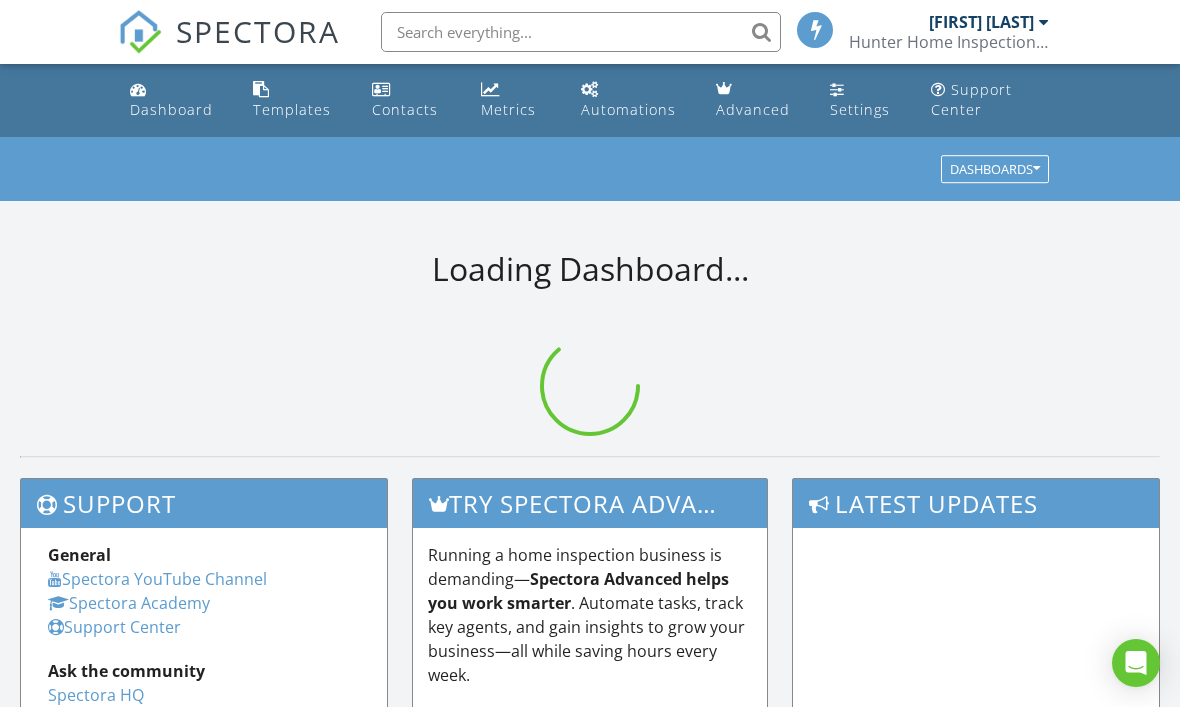 scroll, scrollTop: 0, scrollLeft: 0, axis: both 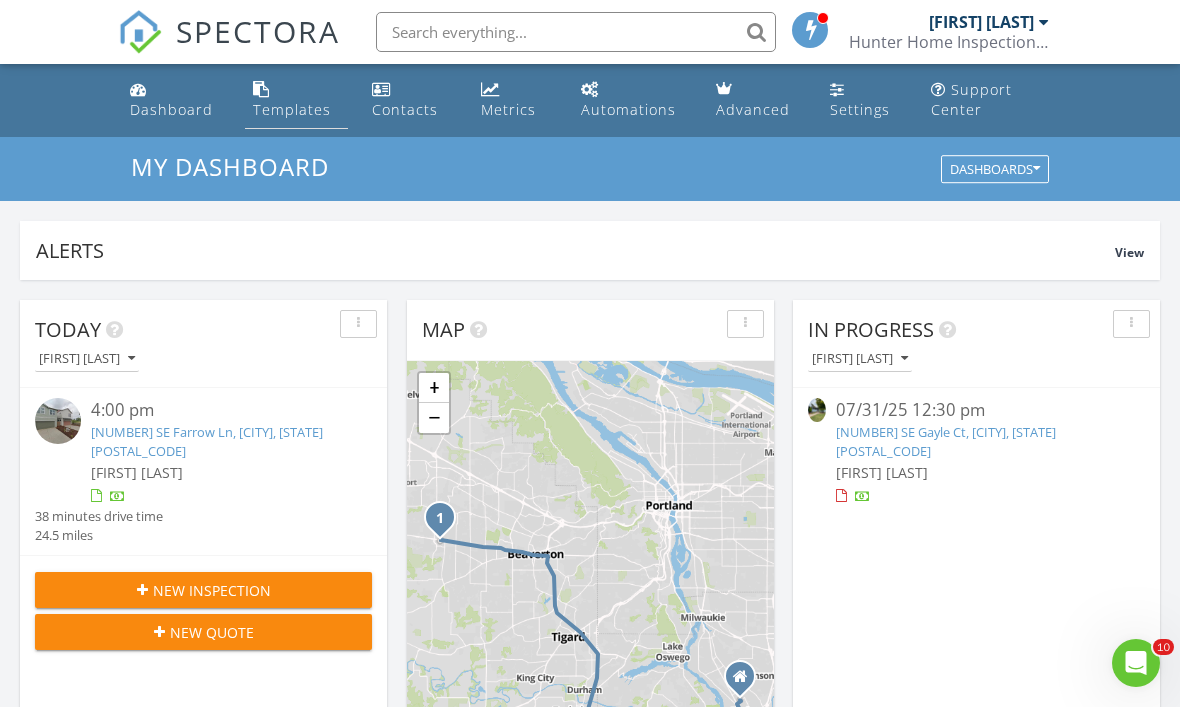 click on "Templates" at bounding box center (292, 109) 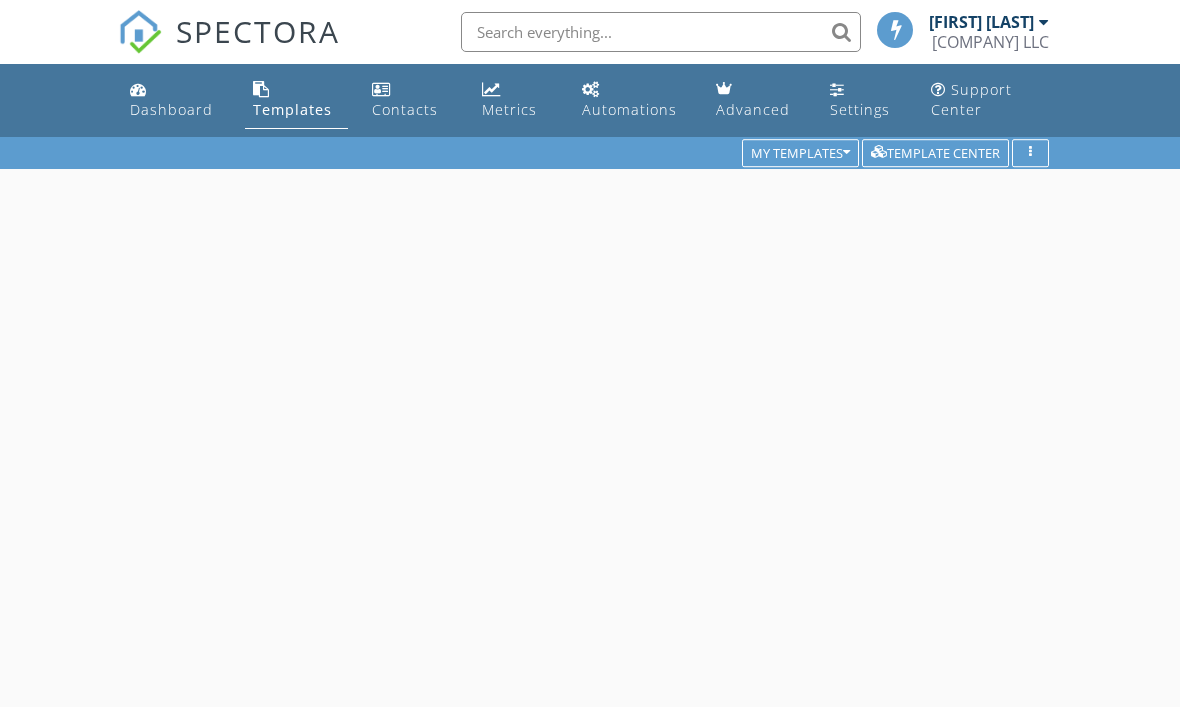 scroll, scrollTop: 0, scrollLeft: 0, axis: both 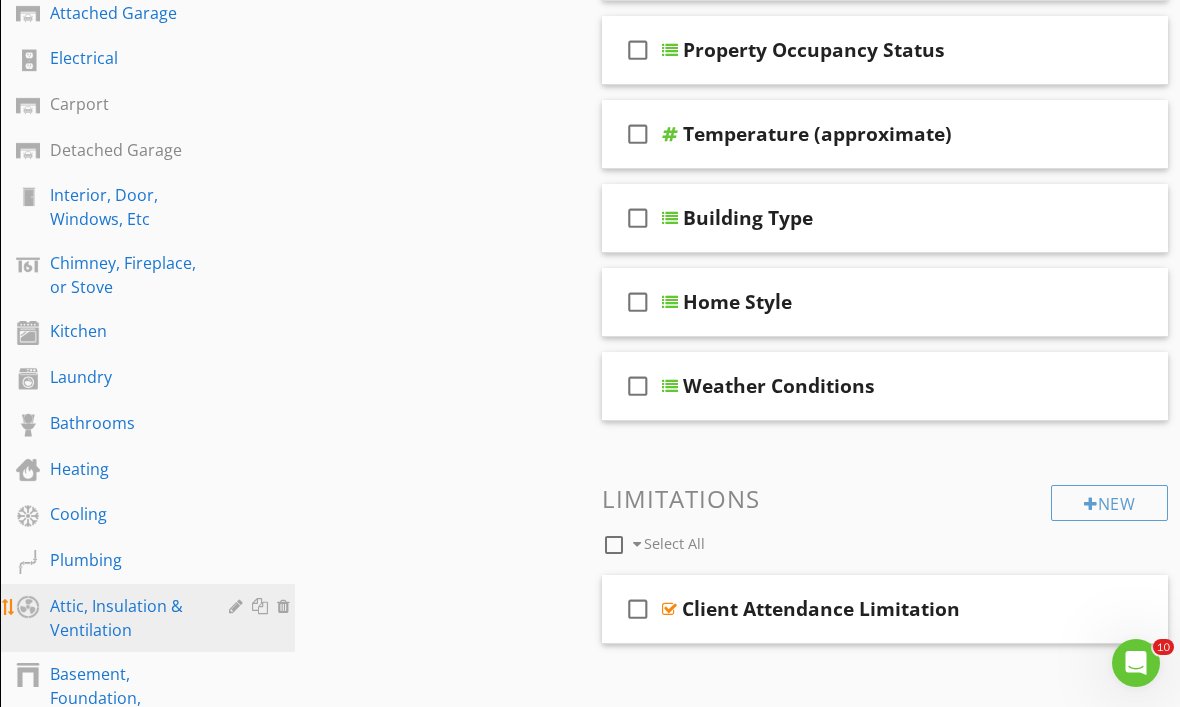 type 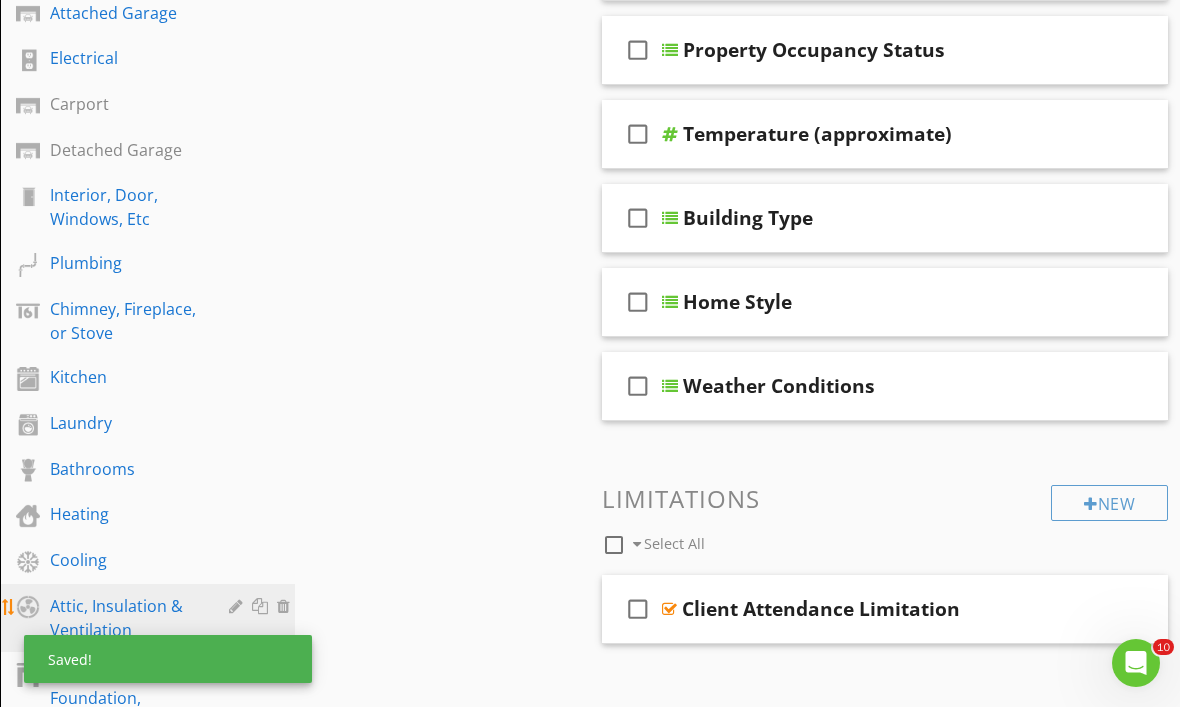 click on "Attic, Insulation & Ventilation" at bounding box center [125, 618] 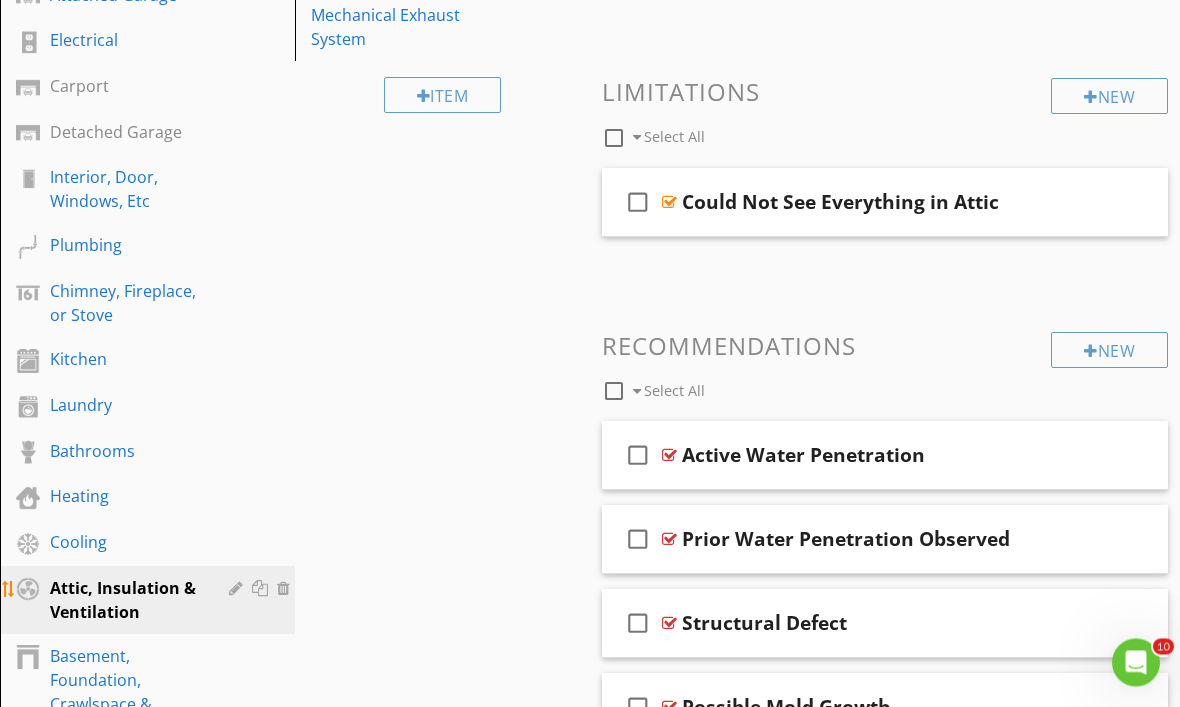 scroll, scrollTop: 446, scrollLeft: 0, axis: vertical 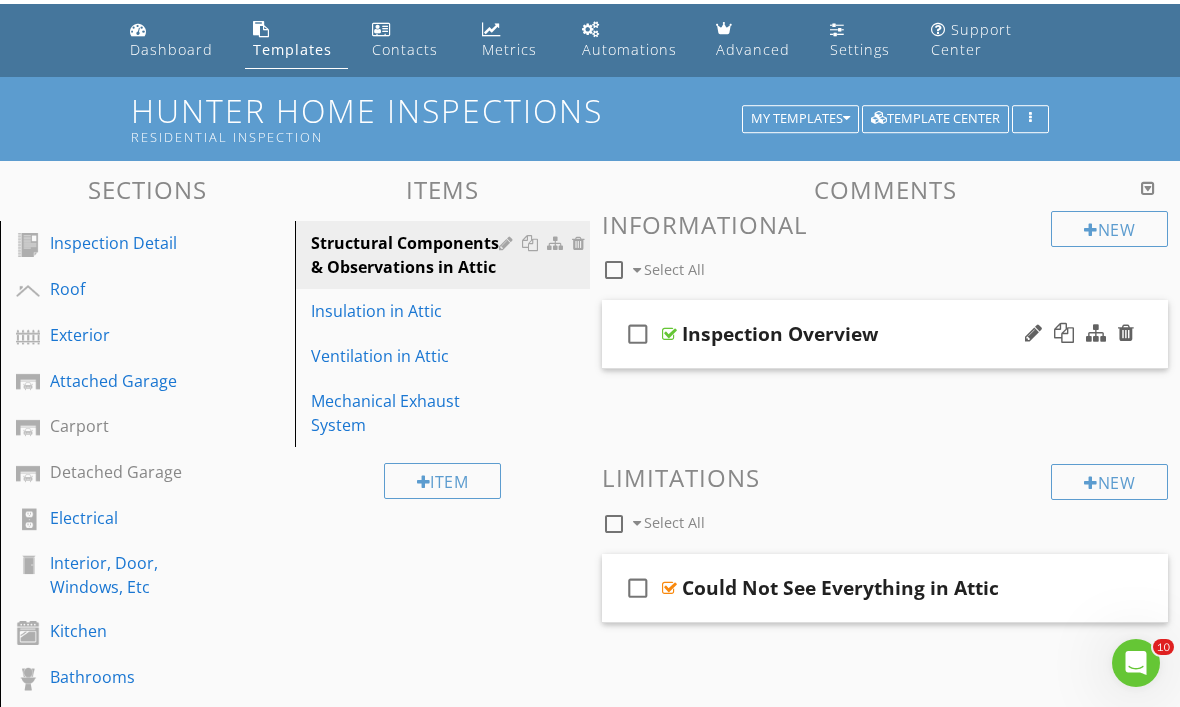 click on "Inspection Overview" at bounding box center (780, 334) 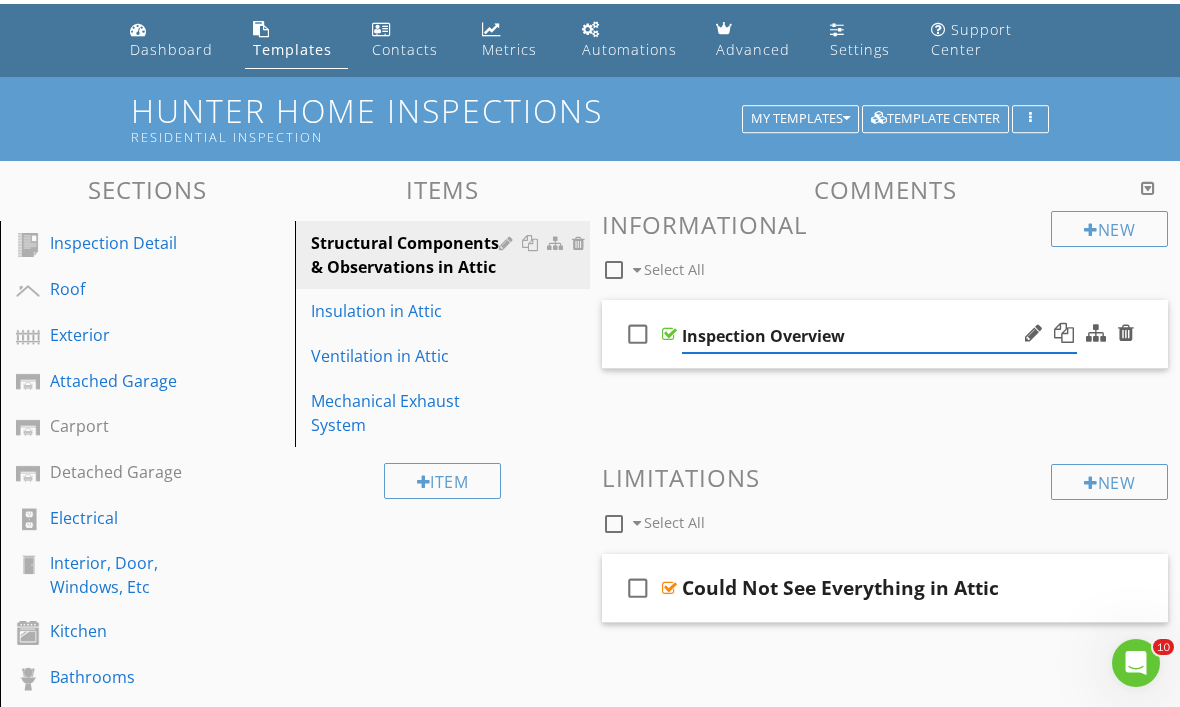 click on "check_box_outline_blank" at bounding box center [638, 334] 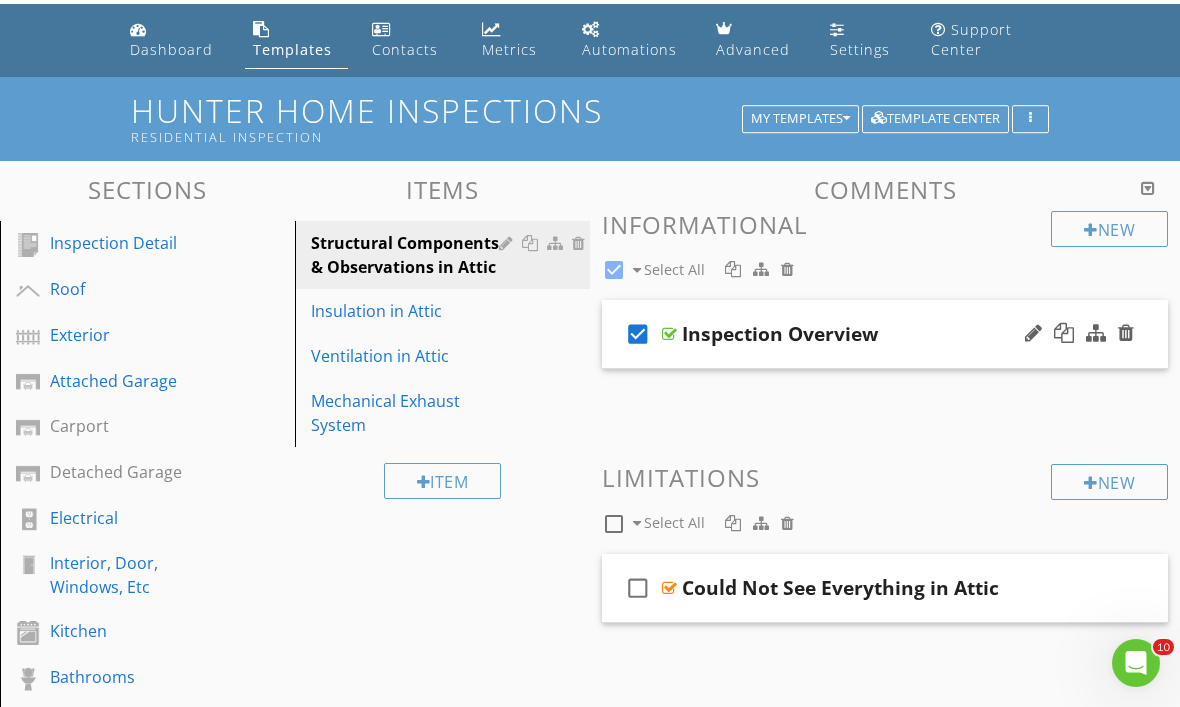 click on "Inspection Overview" at bounding box center (879, 334) 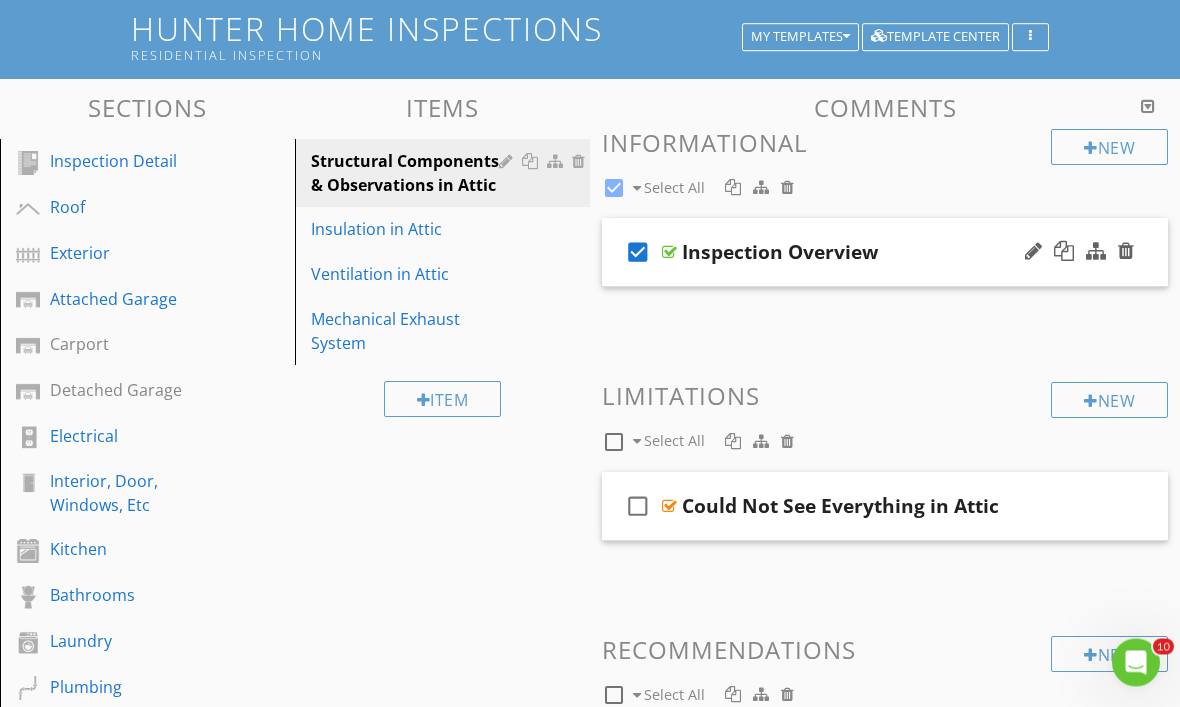 scroll, scrollTop: 141, scrollLeft: 0, axis: vertical 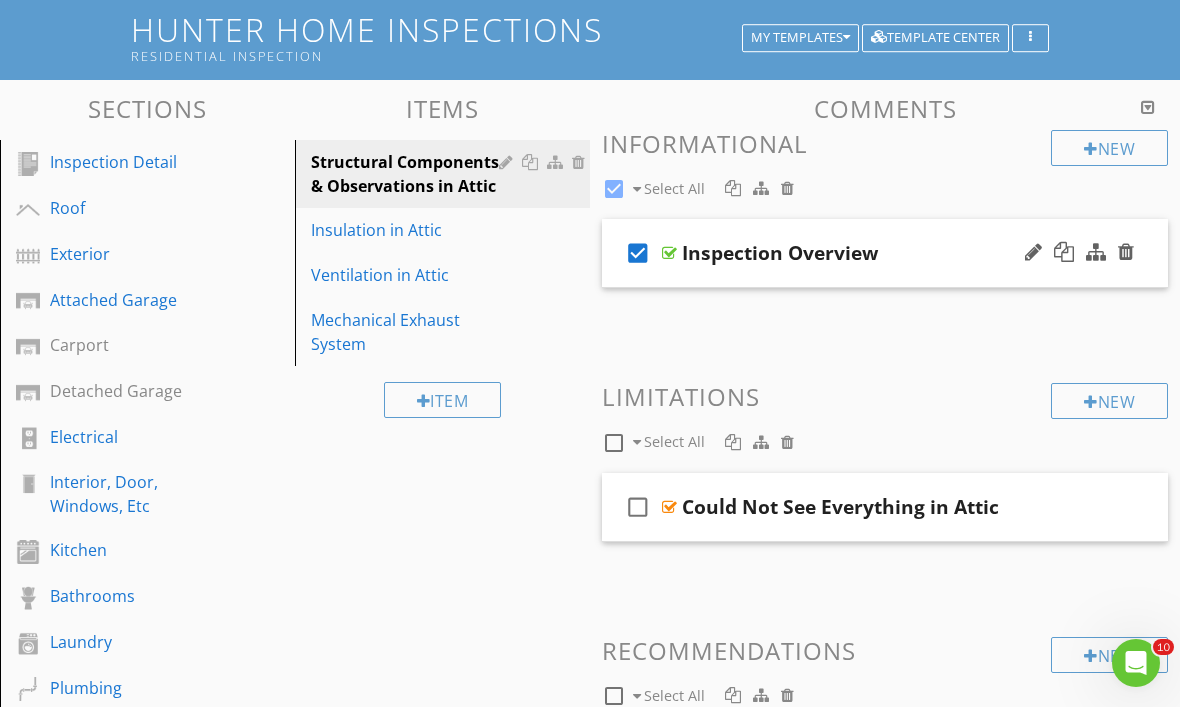 click on "Inspection Overview" at bounding box center [879, 253] 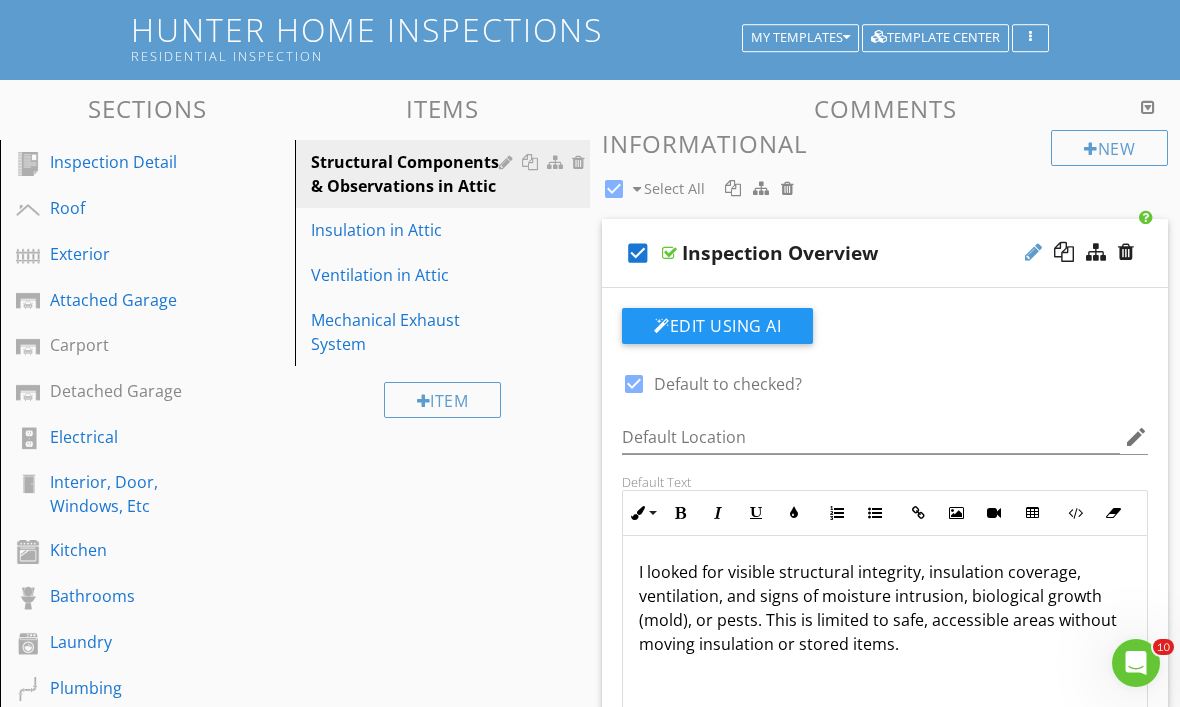 click at bounding box center (1033, 252) 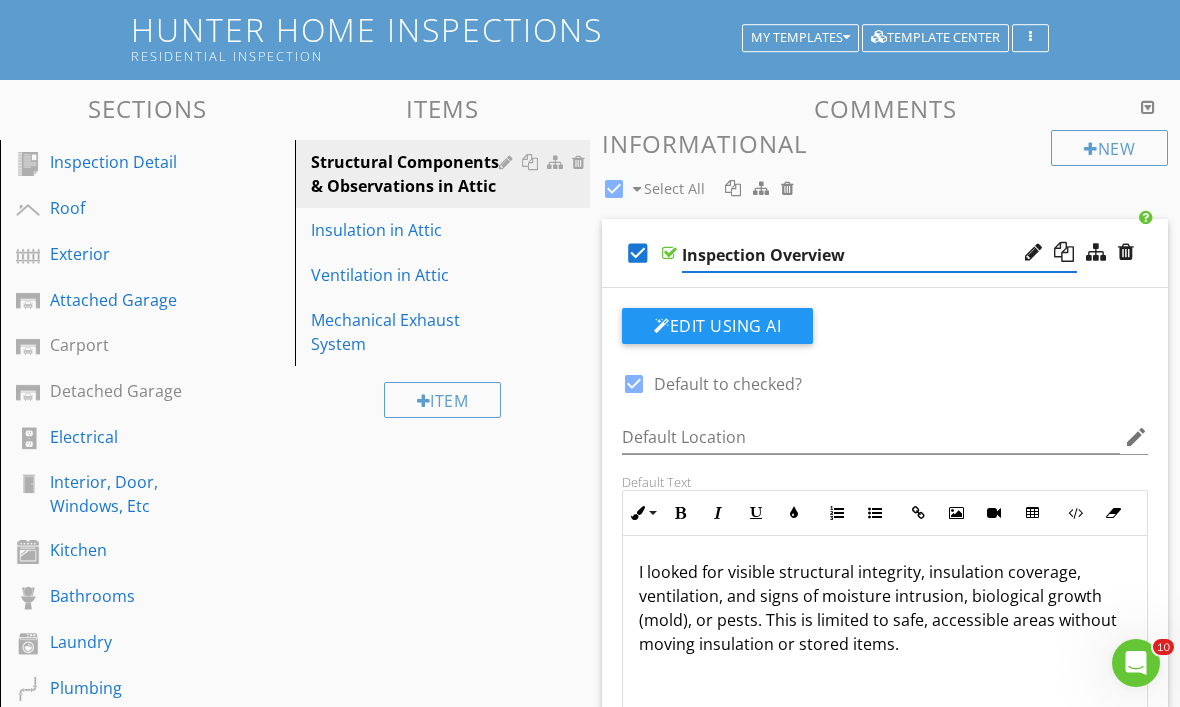 click on "I looked for visible structural integrity, insulation coverage, ventilation, and signs of moisture intrusion, biological growth (mold), or pests. This is limited to safe, accessible areas without moving insulation or stored items." at bounding box center [885, 608] 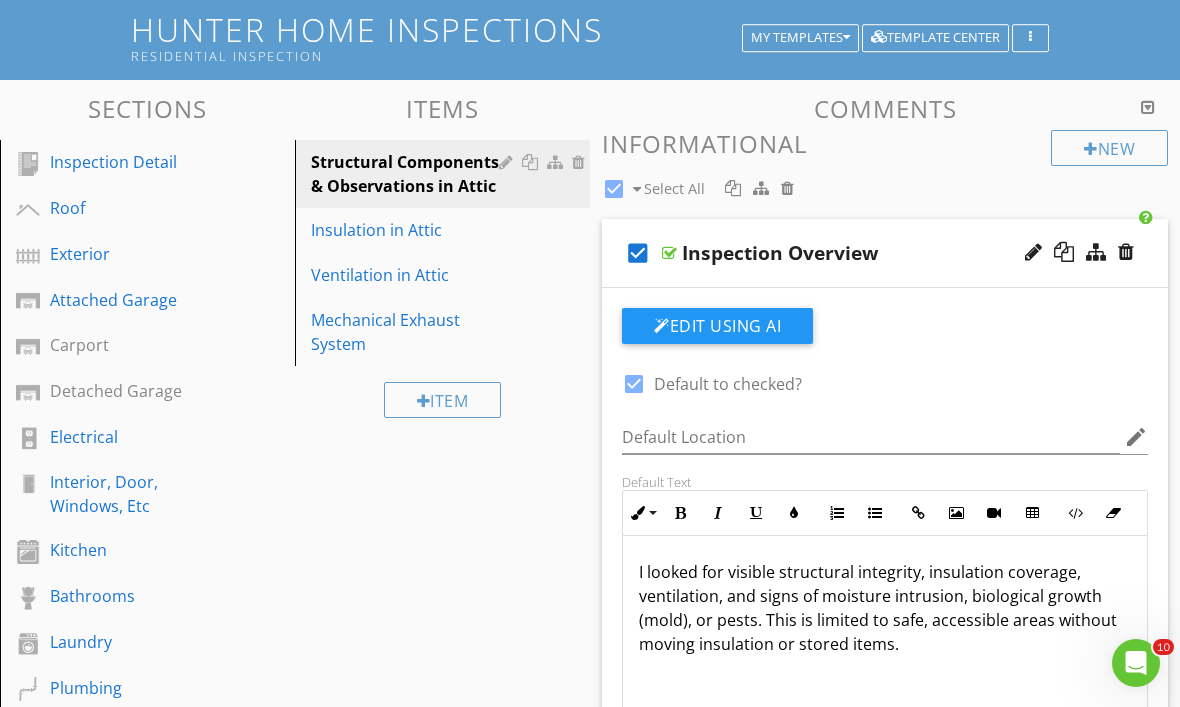 scroll, scrollTop: 37, scrollLeft: 0, axis: vertical 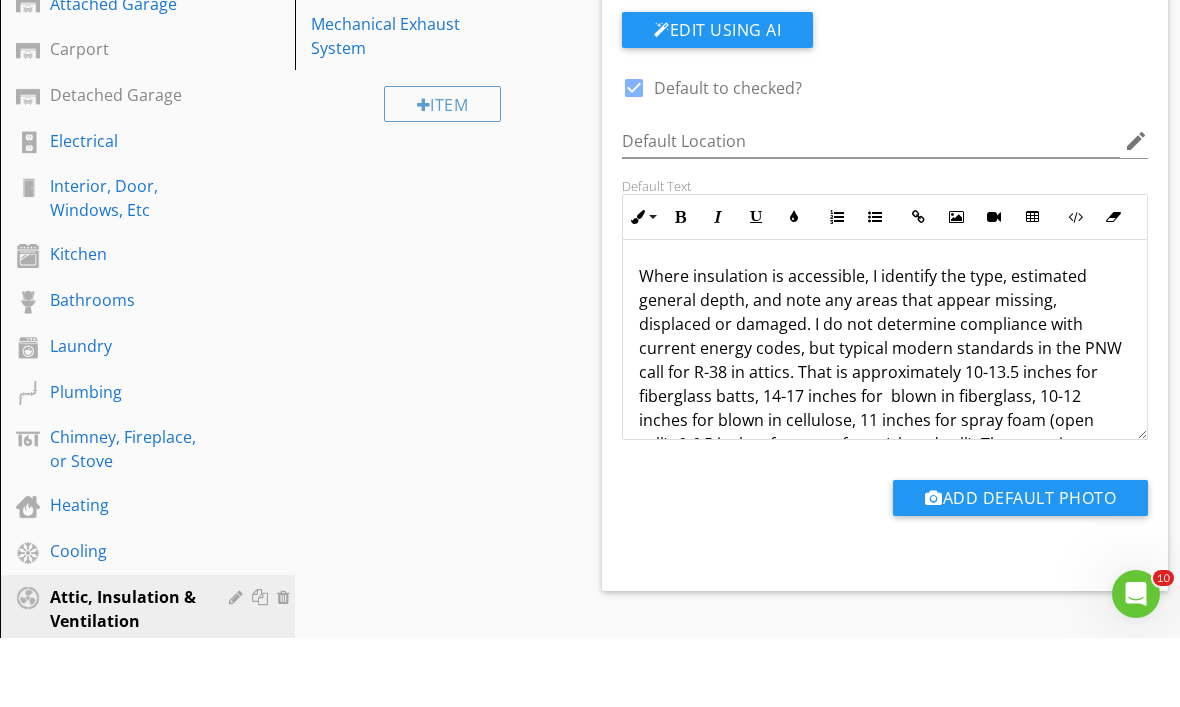 click on "Where insulation is accessible, I identify the type, estimated general depth, and note any areas that appear missing, displaced or damaged. I do not determine compliance with current energy codes, but typical modern standards in the PNW call for R-38 in attics. That is approximately 10-13.5 inches for fiberglass batts, 14-17 inches for  blown in fiberglass, 10-12 inches for blown in cellulose, 11inches for spray foam (open cell), 6-6.5 inches for spray foam (closed cell). These are just estimations and for your convenience." at bounding box center (885, 441) 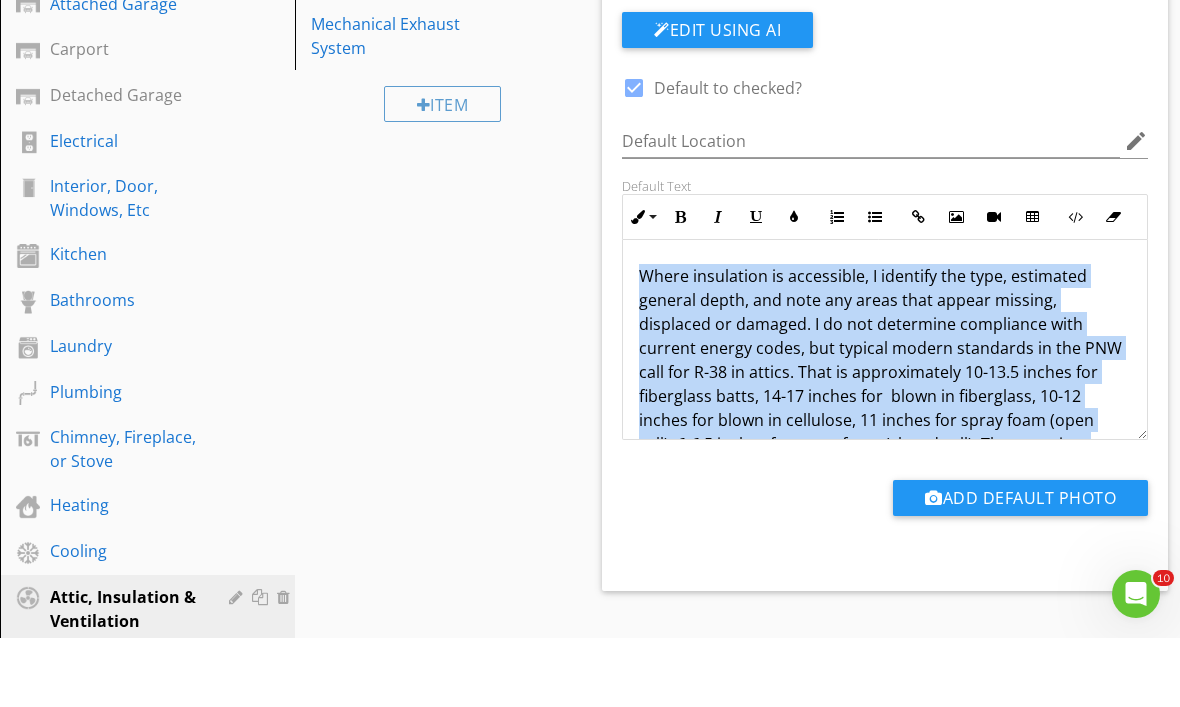 scroll, scrollTop: 65, scrollLeft: 0, axis: vertical 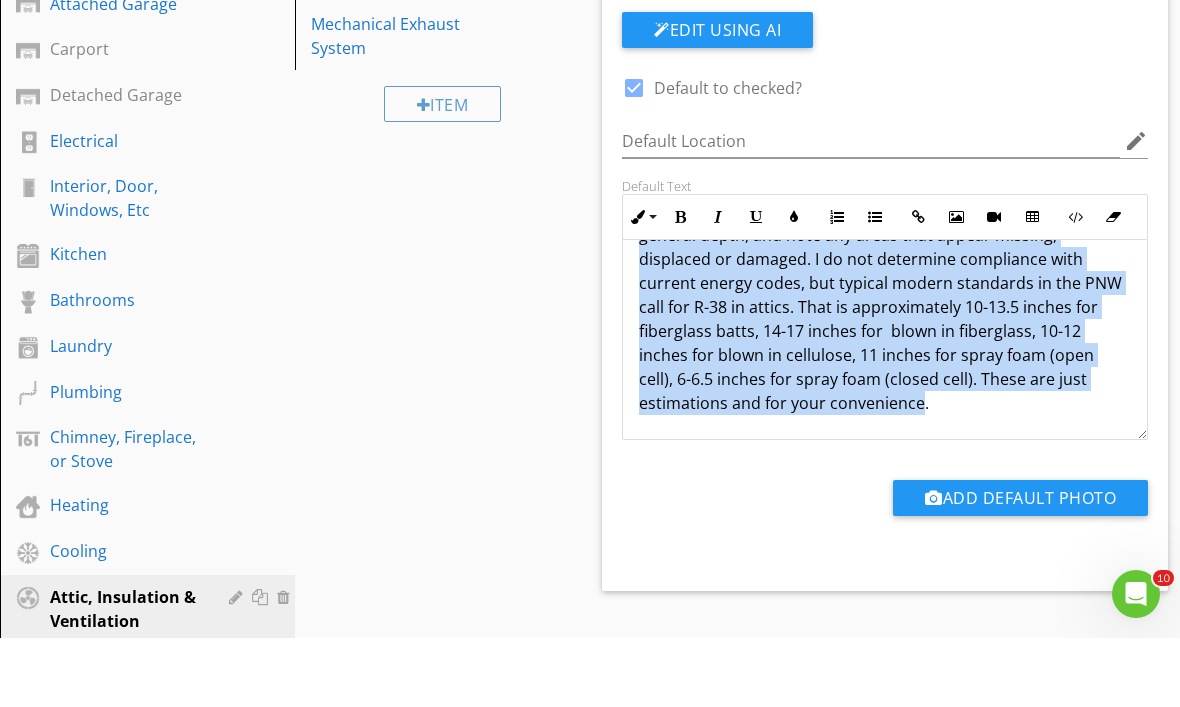 type 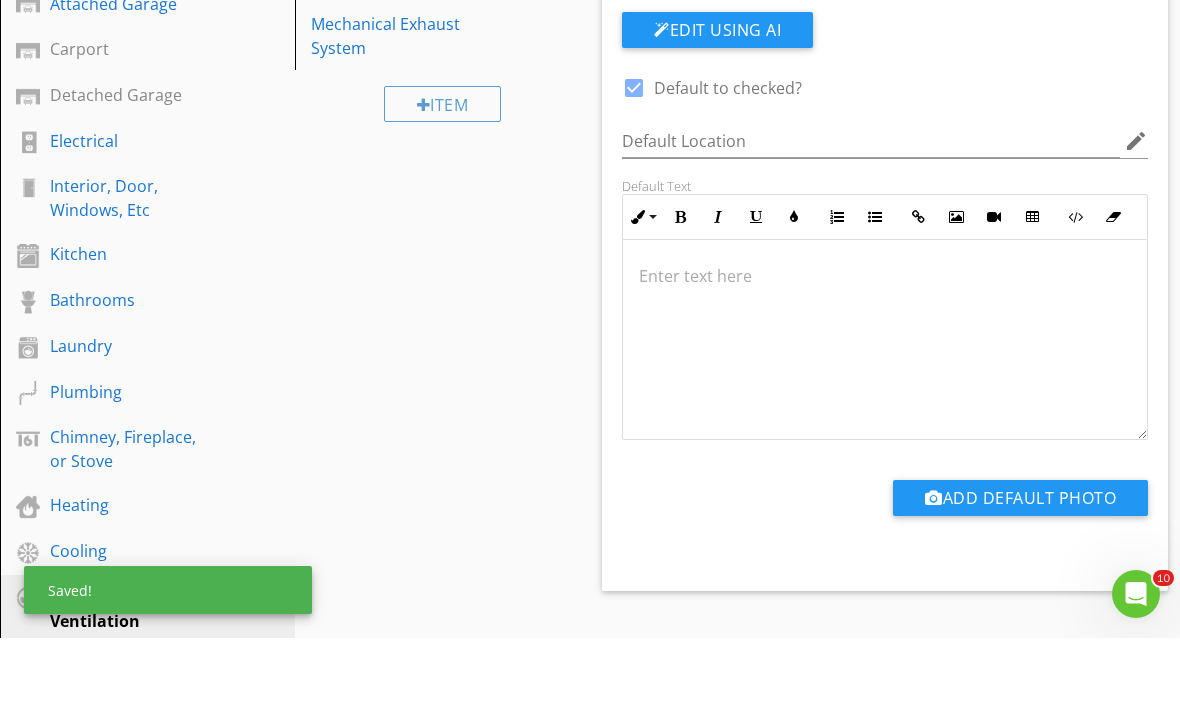 scroll, scrollTop: -2, scrollLeft: 0, axis: vertical 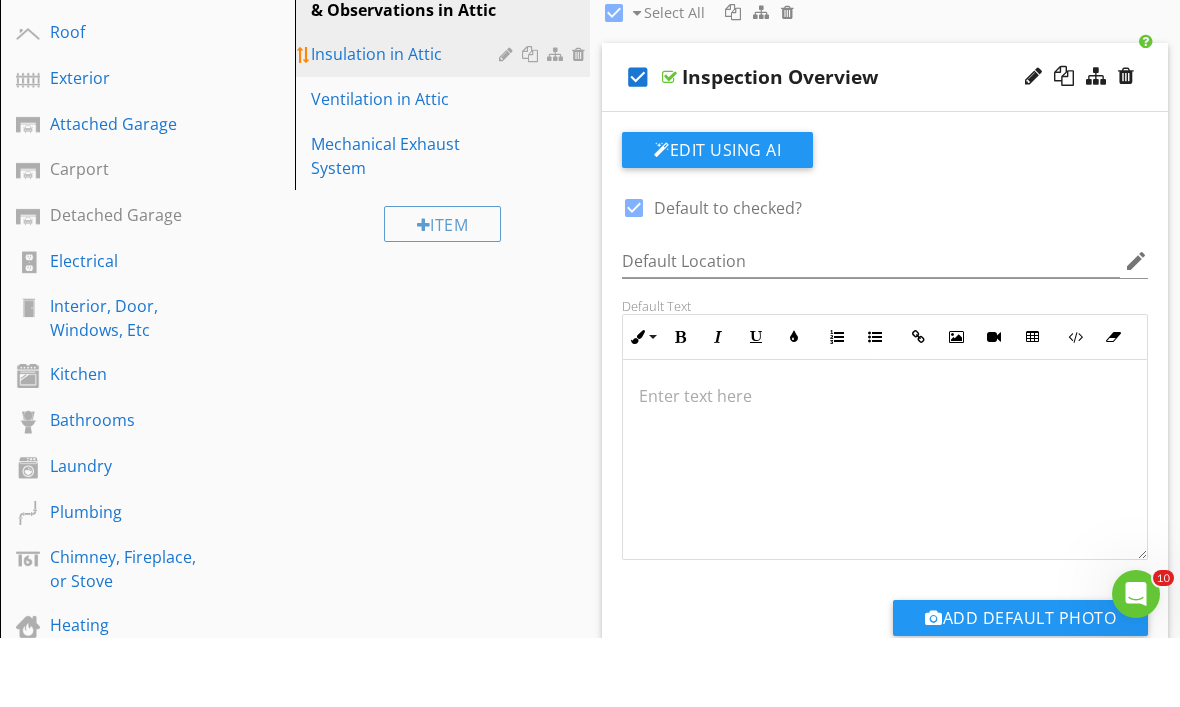 click on "Insulation in Attic" at bounding box center (408, 123) 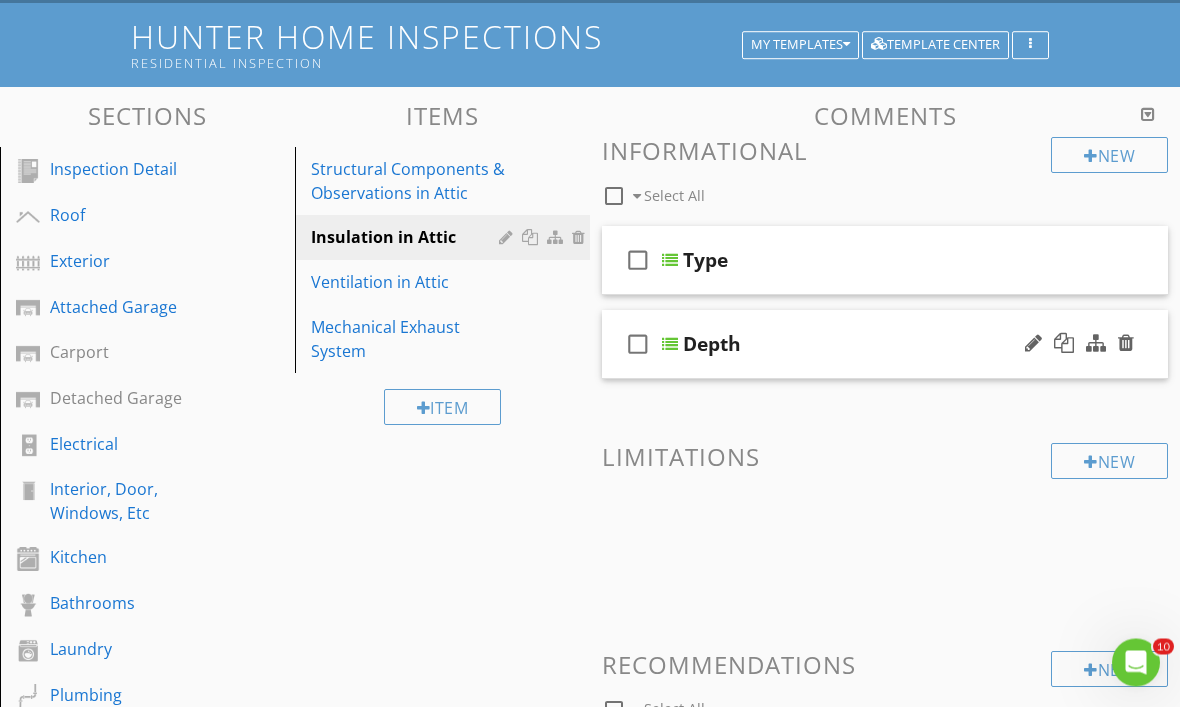 scroll, scrollTop: 134, scrollLeft: 0, axis: vertical 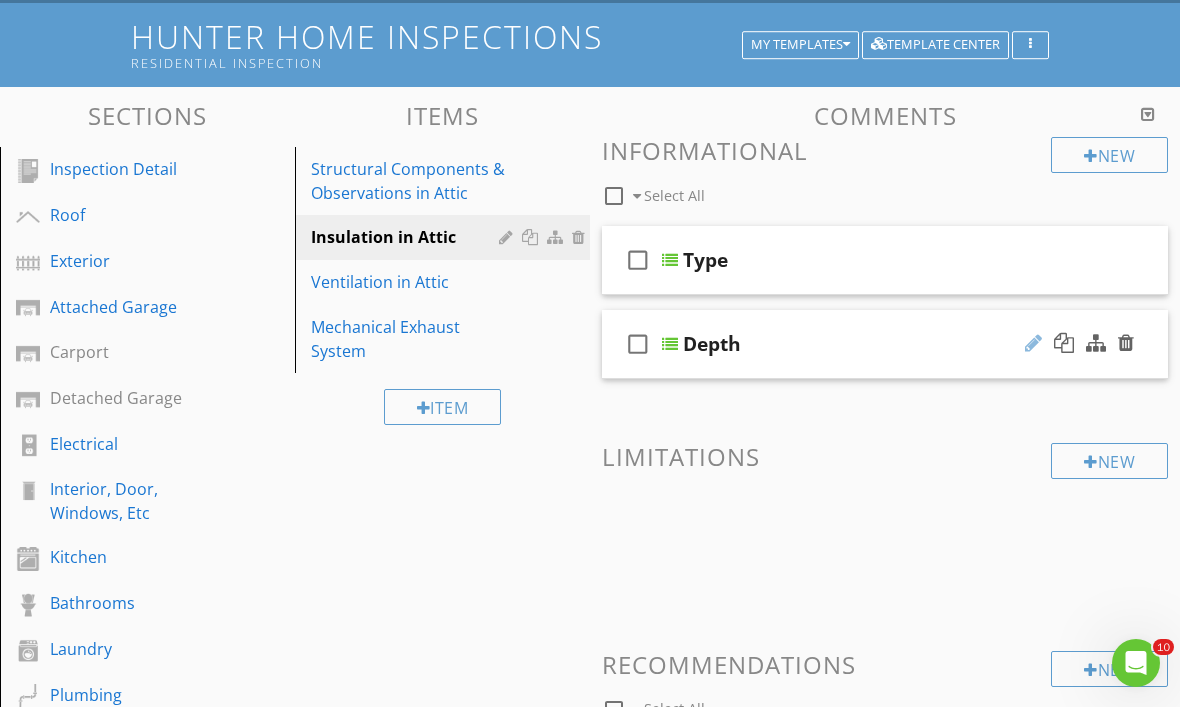 click at bounding box center (1033, 343) 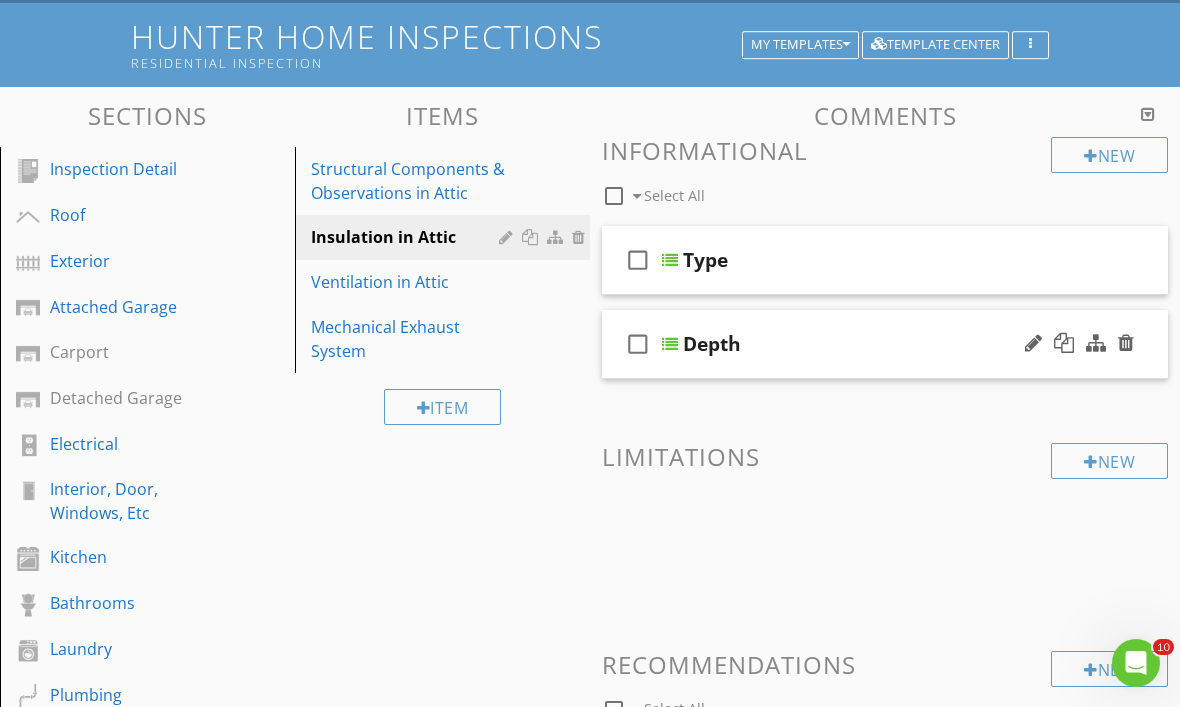 click on "Depth" at bounding box center (880, 344) 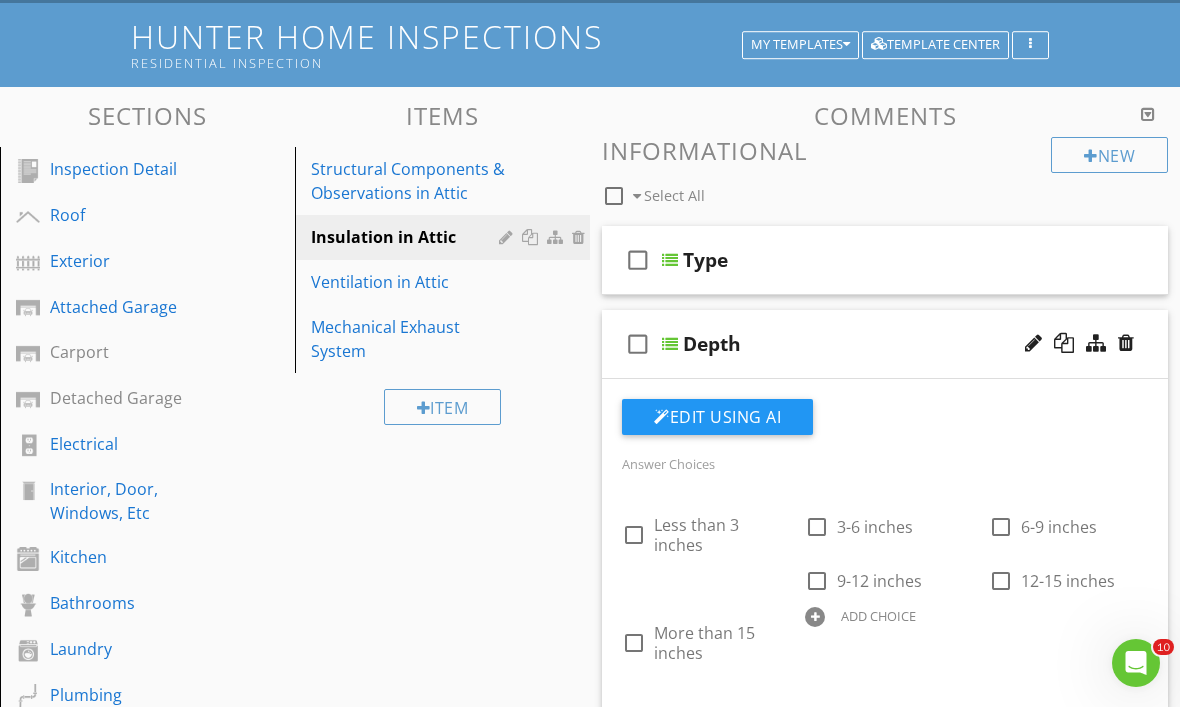 type 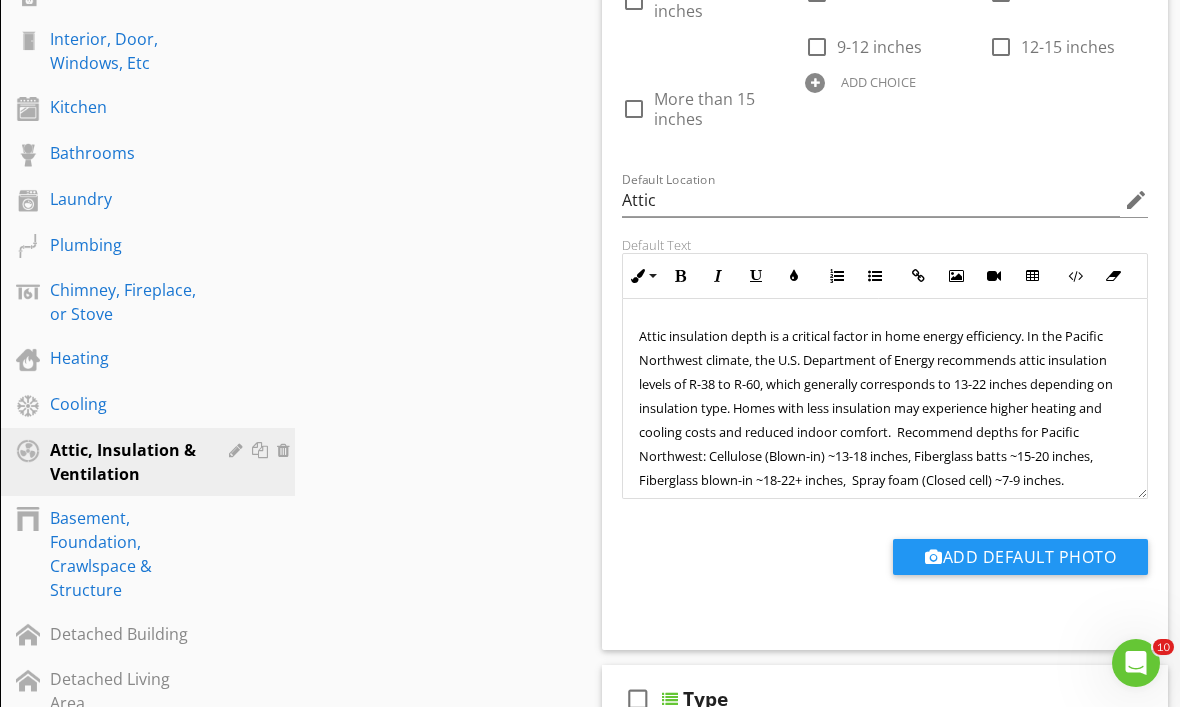 scroll, scrollTop: 586, scrollLeft: 0, axis: vertical 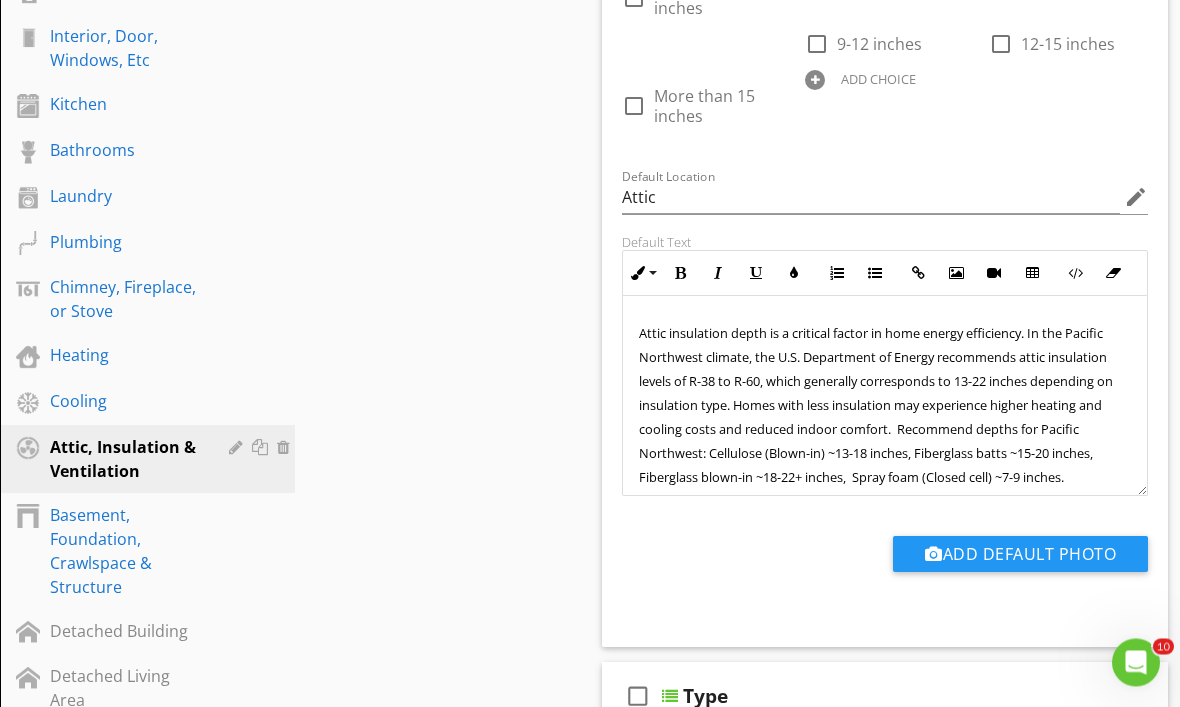 click on "Attic insulation depth is a critical factor in home energy efficiency. In the Pacific Northwest climate, the U.S. Department of Energy recommends attic insulation levels of R-38 to R-60, which generally corresponds to 13-22 inches depending on insulation type. Homes with less insulation may experience higher heating and cooling costs and reduced indoor comfort.  Recommend depths for Pacific Northwest: Cellulose (Blown-in) ~13-18 inches, Fiberglass batts ~15-20 inches, Fiberglass blown-in ~18-22+ inches,  Spray foam (Closed cell) ~7-9 inches." at bounding box center [876, 406] 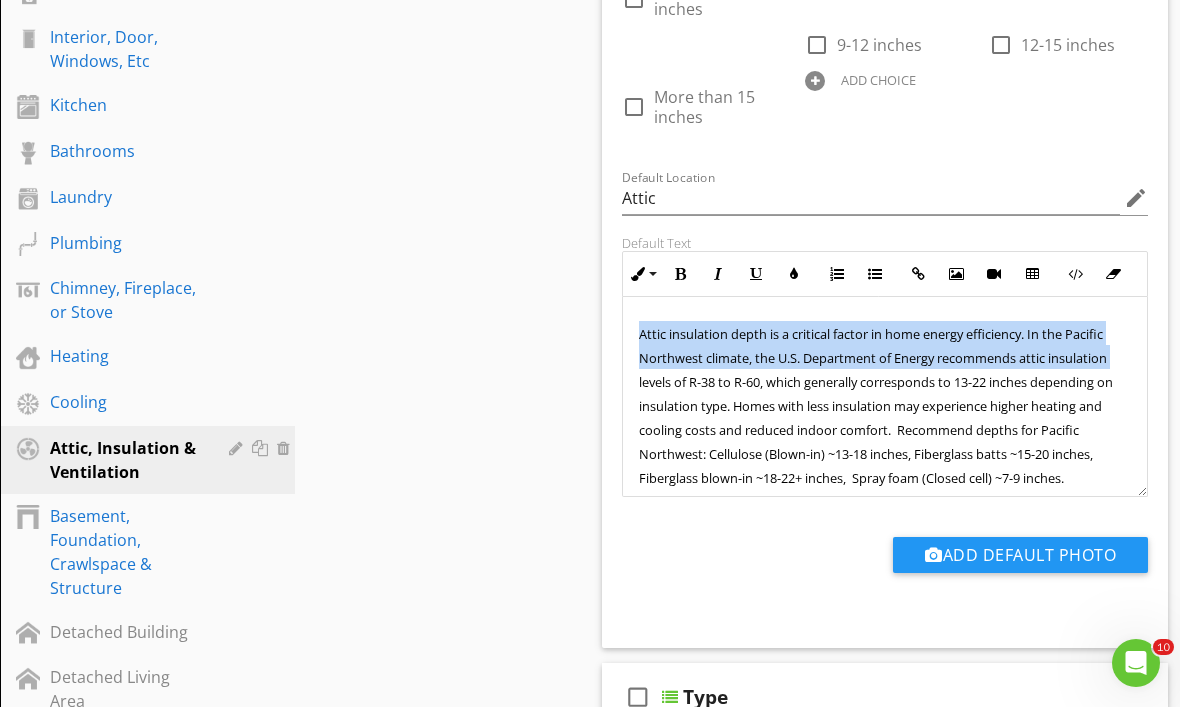 scroll, scrollTop: 586, scrollLeft: 0, axis: vertical 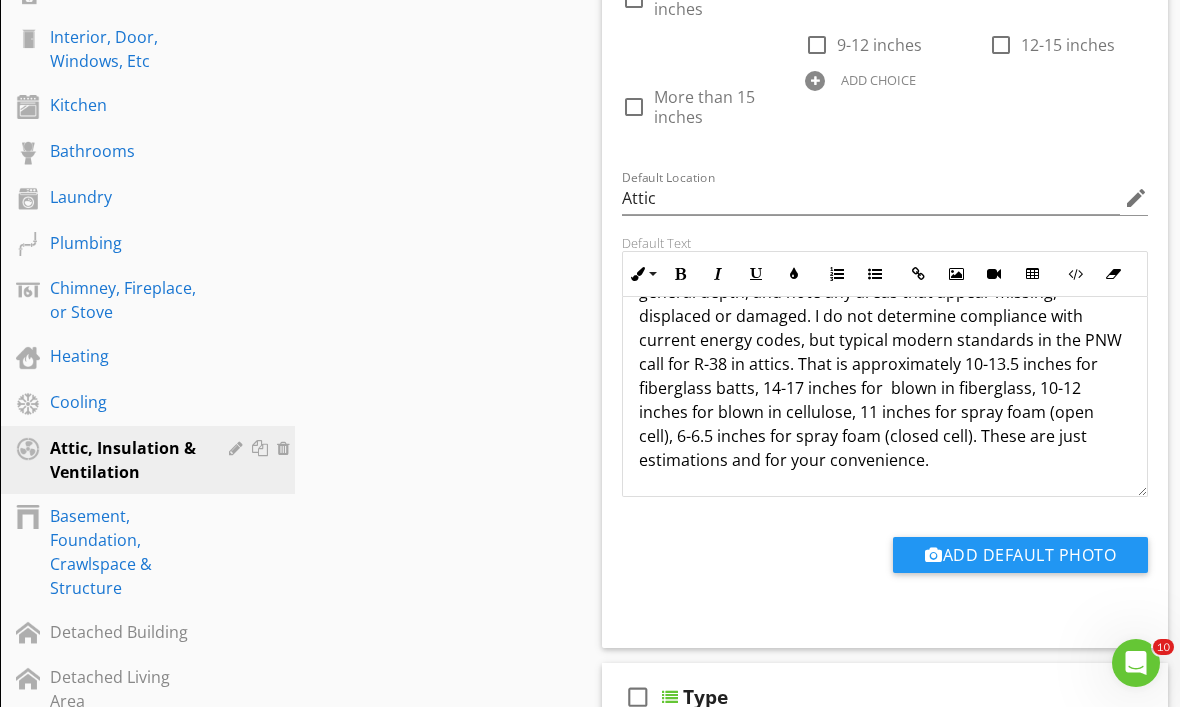 click on "Where insulation is accessible, I identify the type, estimated general depth, and note any areas that appear missing, displaced or damaged. I do not determine compliance with current energy codes, but typical modern standards in the PNW call for R-38 in attics. That is approximately 10-13.5 inches for fiberglass batts, 14-17 inches for  blown in fiberglass, 10-12 inches for blown in cellulose, 11inches for spray foam (open cell), 6-6.5 inches for spray foam (closed cell). These are just estimations and for your convenience." at bounding box center [885, 364] 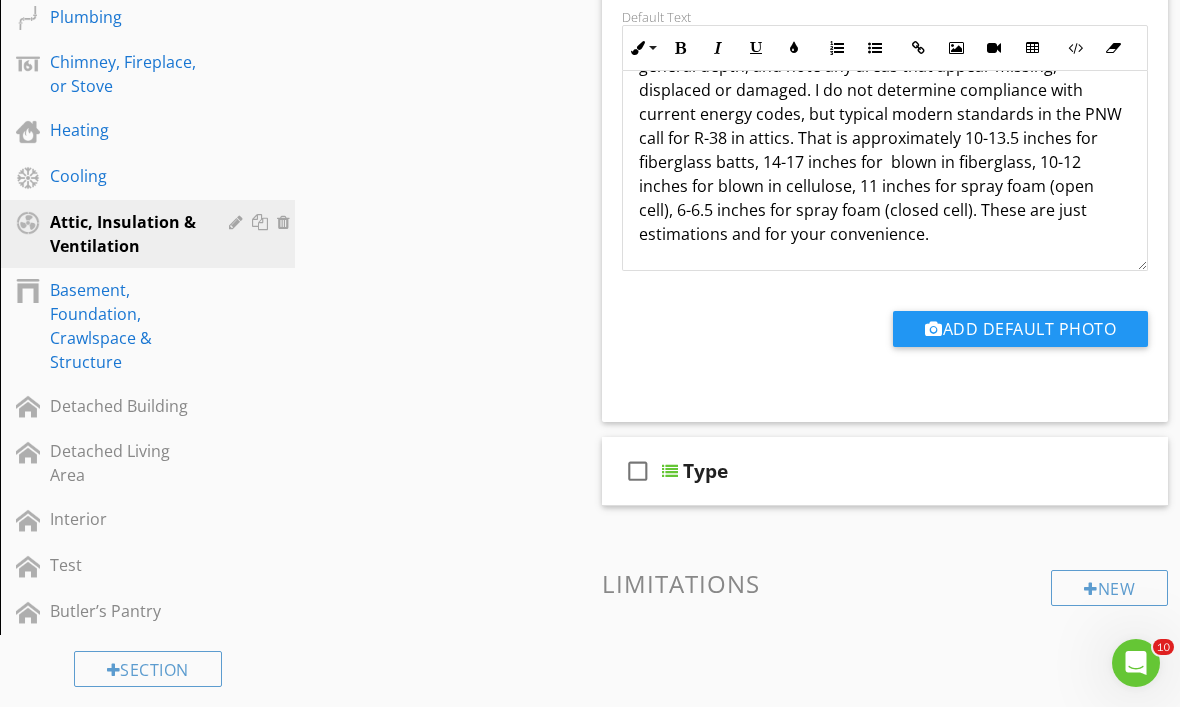 scroll, scrollTop: 811, scrollLeft: 0, axis: vertical 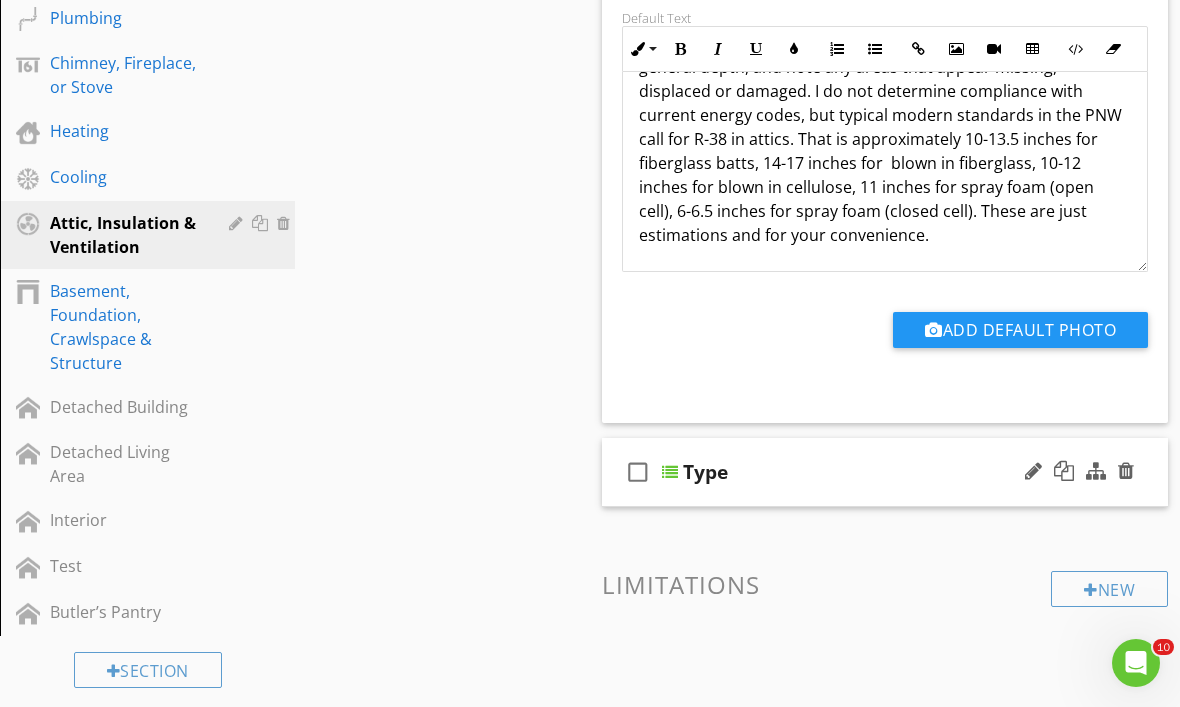 click on "Type" at bounding box center (880, 472) 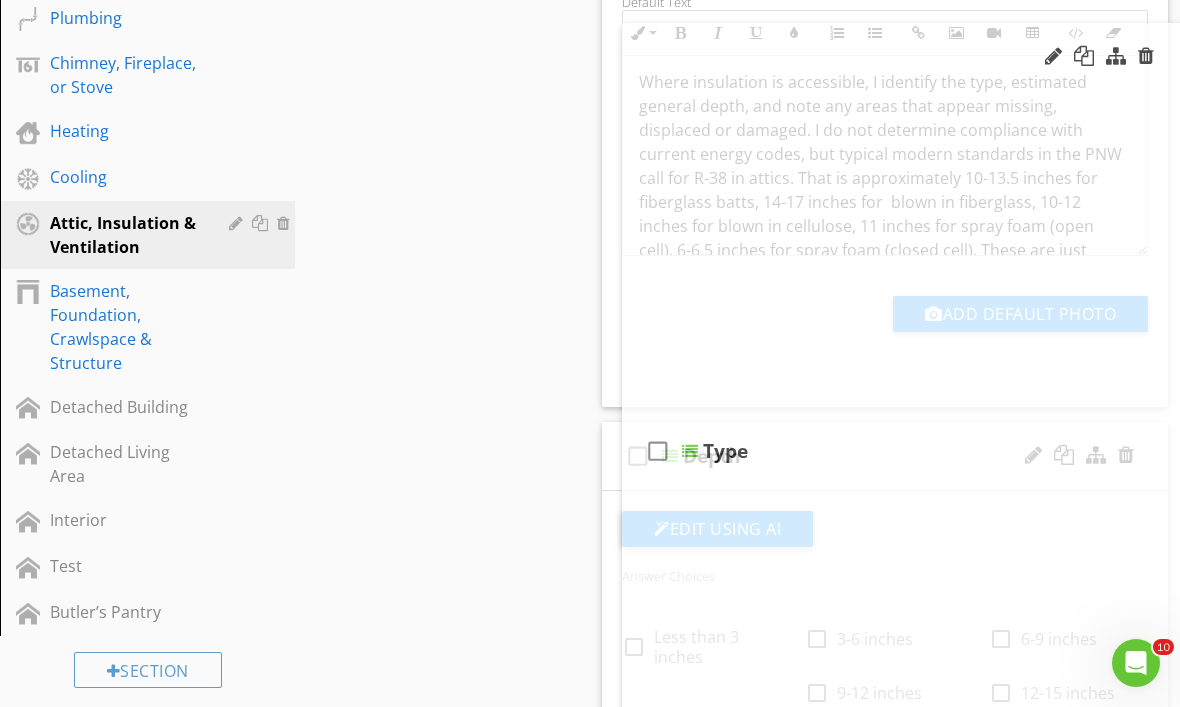 scroll, scrollTop: 0, scrollLeft: 0, axis: both 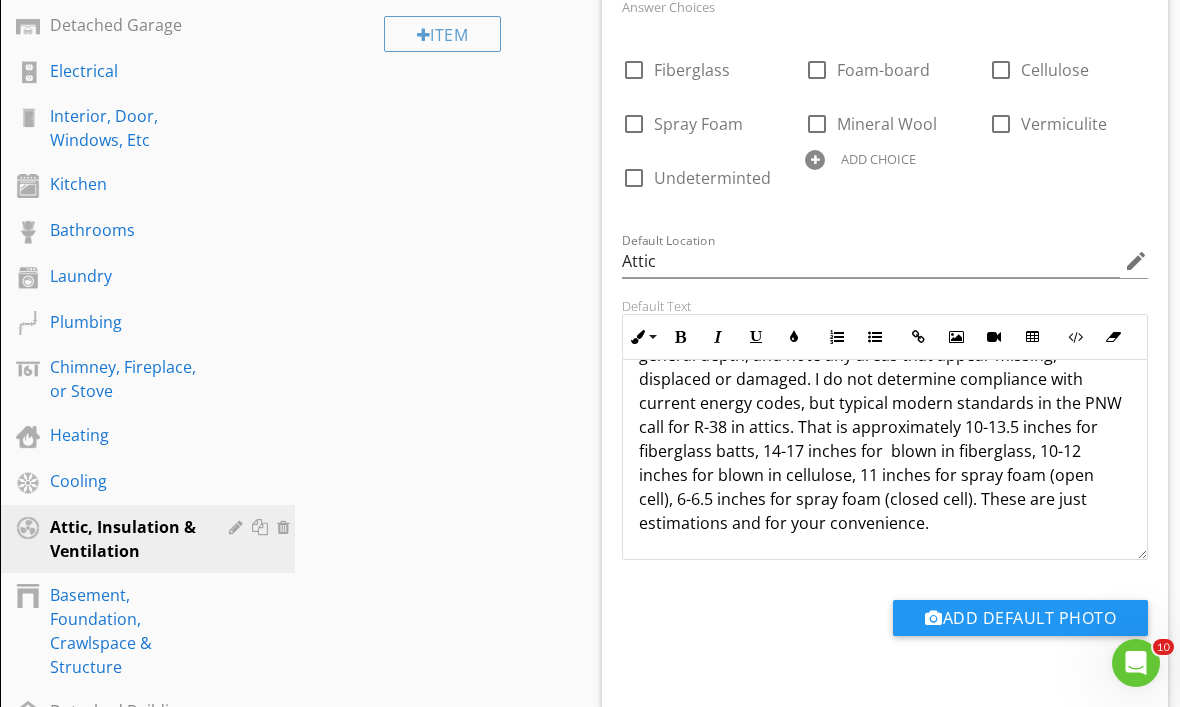 click on "Where insulation is accessible, I identify the type, estimated general depth, and note any areas that appear missing, displaced or damaged. I do not determine compliance with current energy codes, but typical modern standards in the PNW call for R-38 in attics. That is approximately 10-13.5 inches for fiberglass batts, 14-17 inches for  blown in fiberglass, 10-12 inches for blown in cellulose, 11inches for spray foam (open cell), 6-6.5 inches for spray foam (closed cell). These are just estimations and for your convenience." at bounding box center [885, 427] 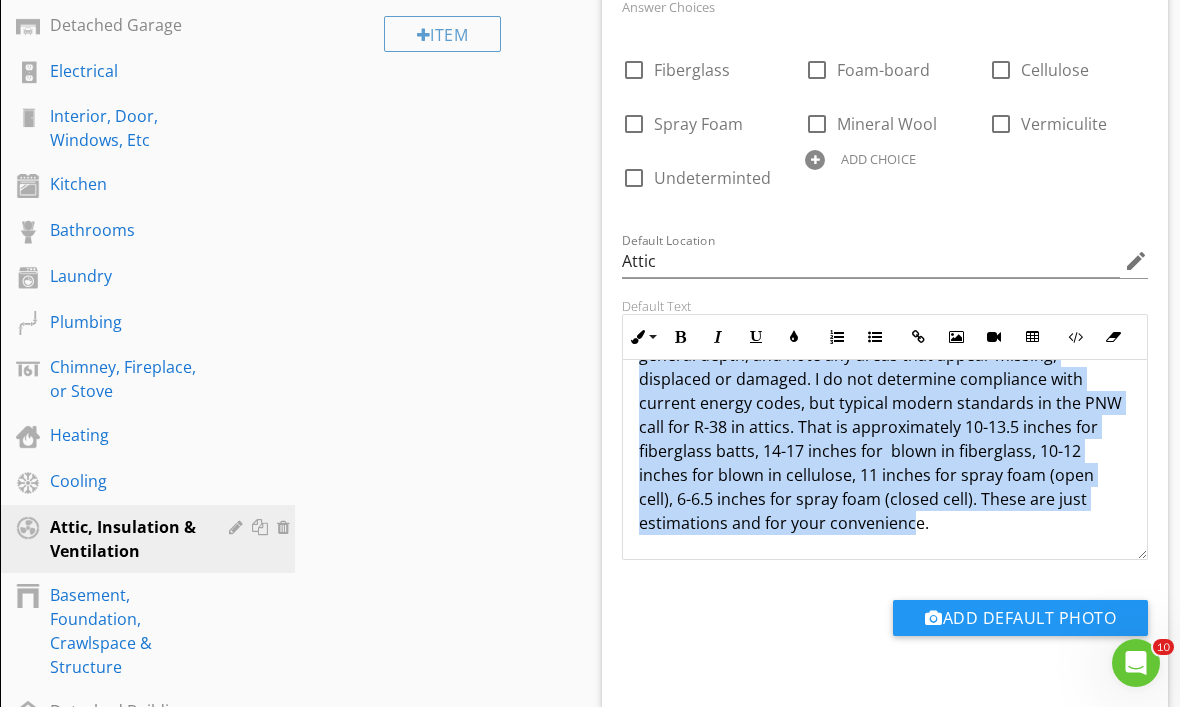 scroll, scrollTop: 0, scrollLeft: 0, axis: both 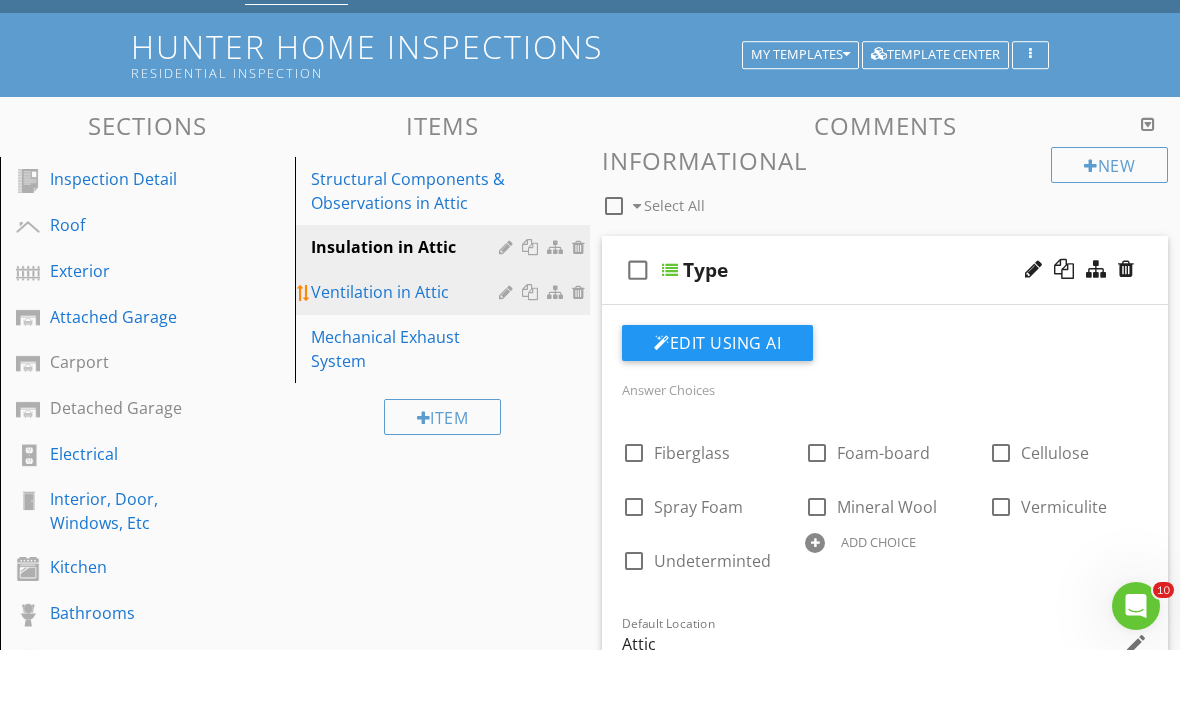 click on "Ventilation in Attic" at bounding box center [408, 349] 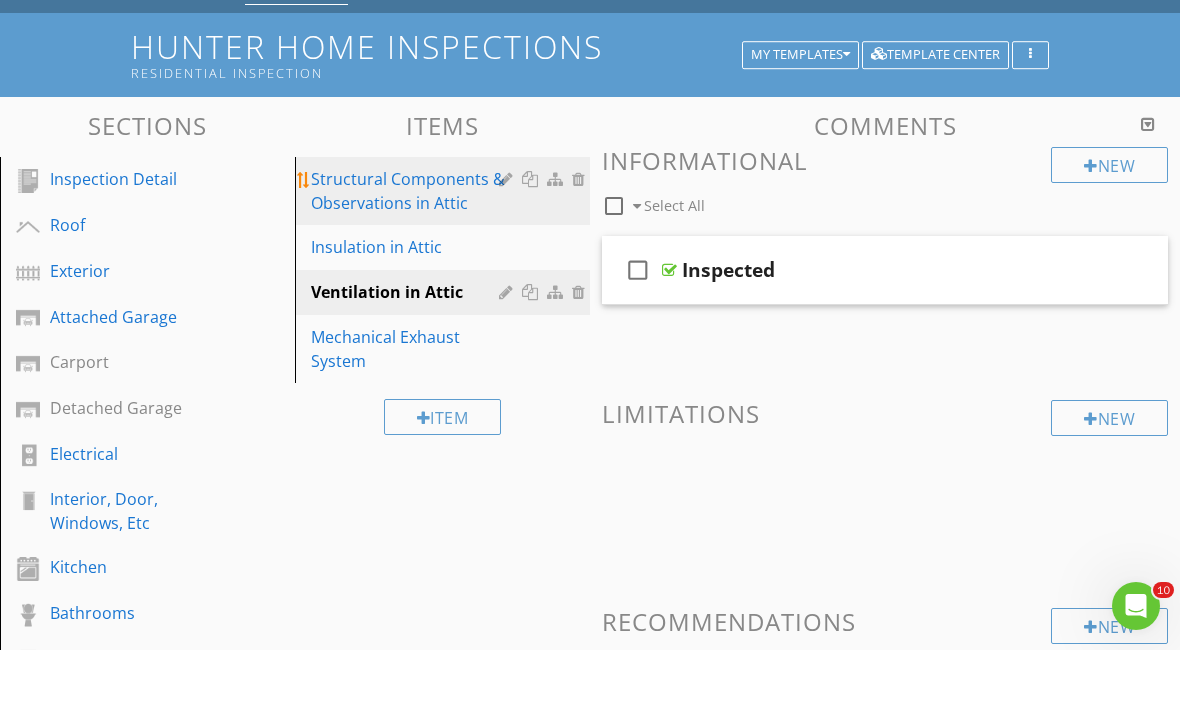 scroll, scrollTop: 125, scrollLeft: 0, axis: vertical 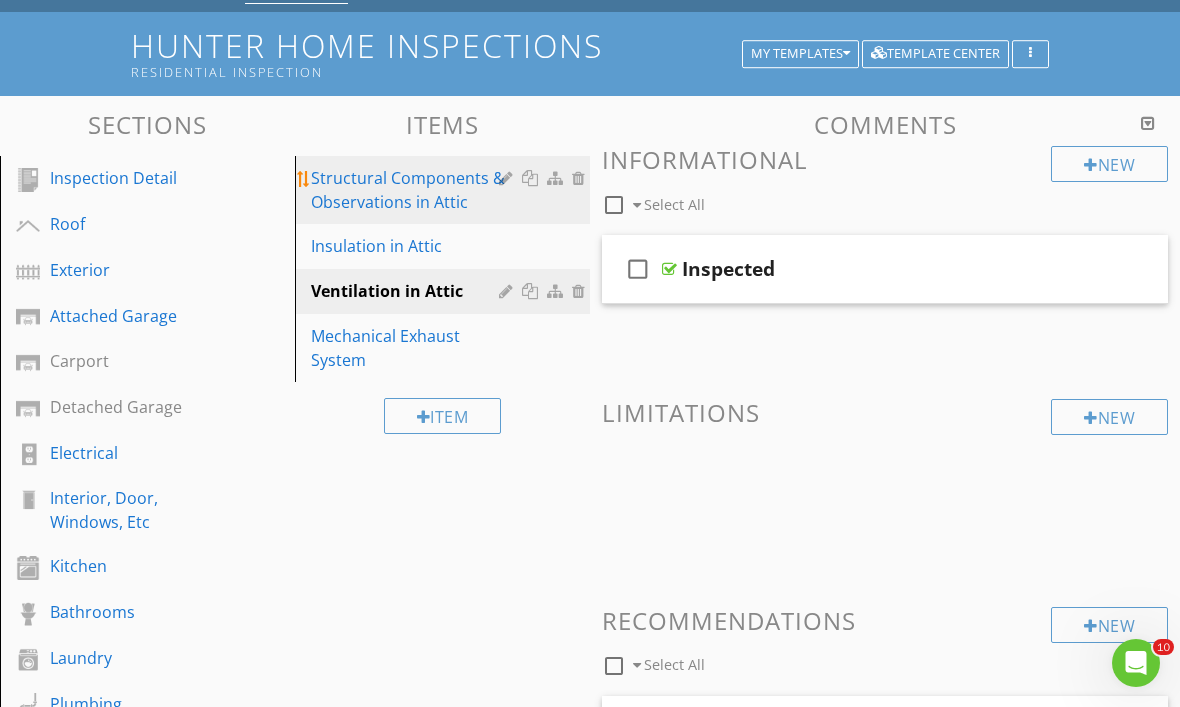 click on "Structural Components & Observations in Attic" at bounding box center (408, 190) 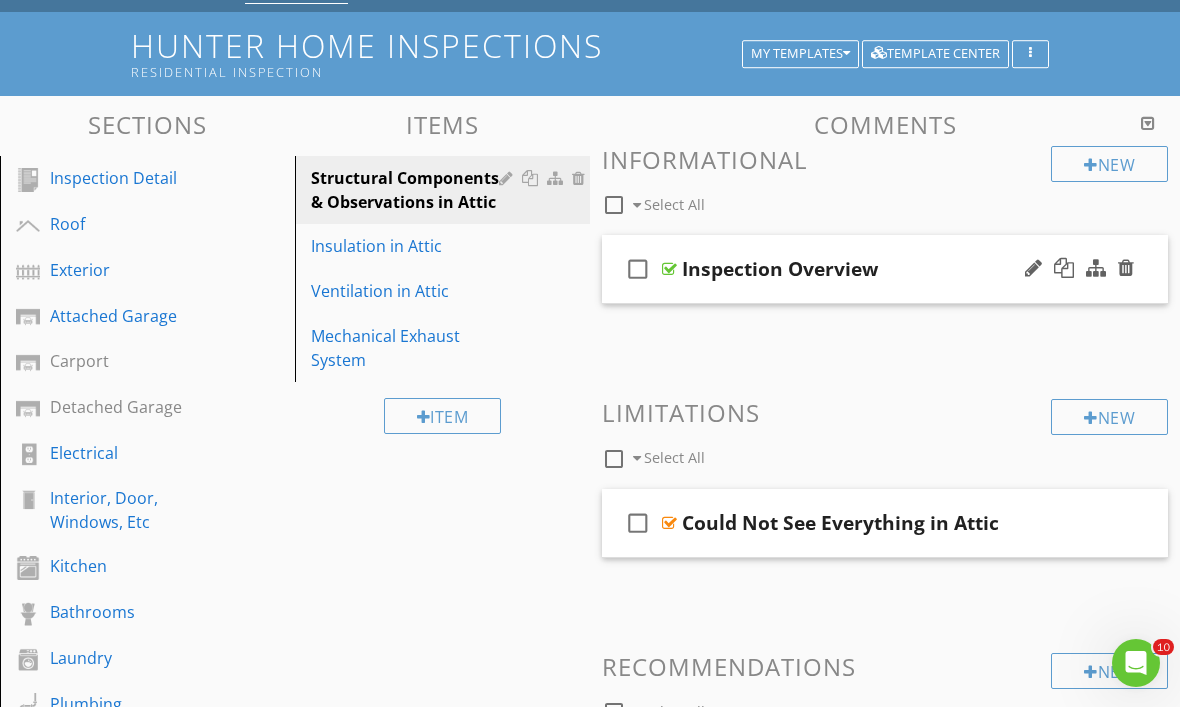 click on "Inspection Overview" at bounding box center [879, 269] 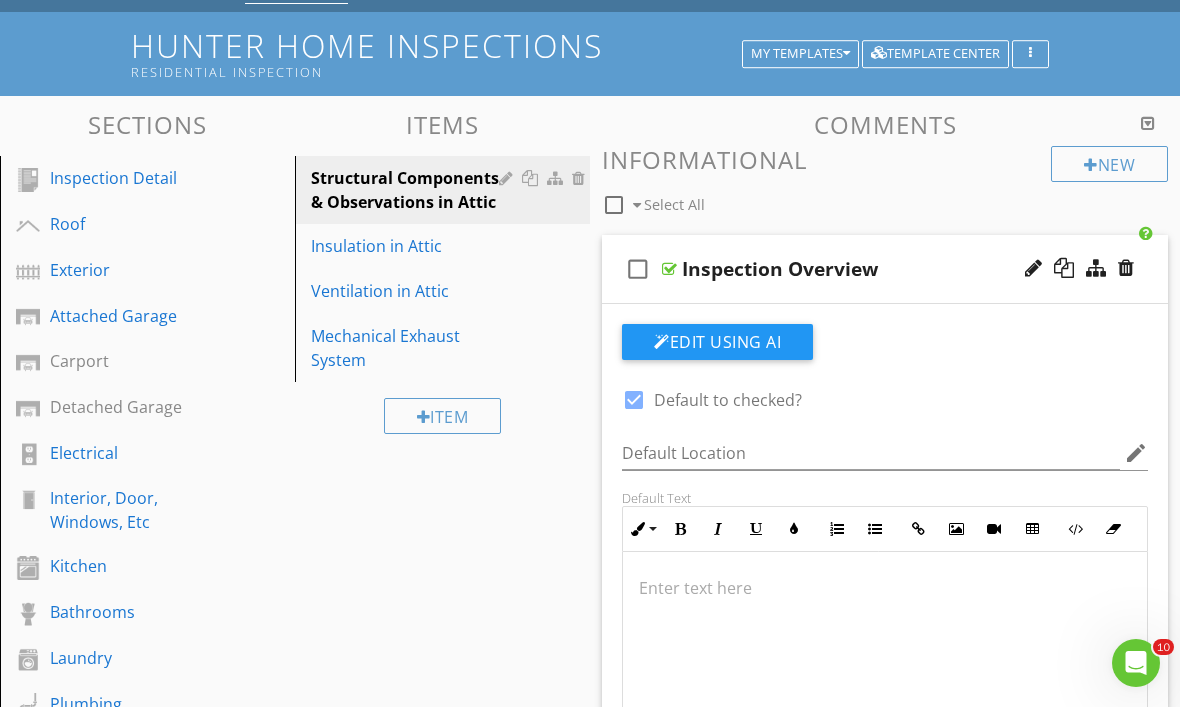 click at bounding box center (885, 588) 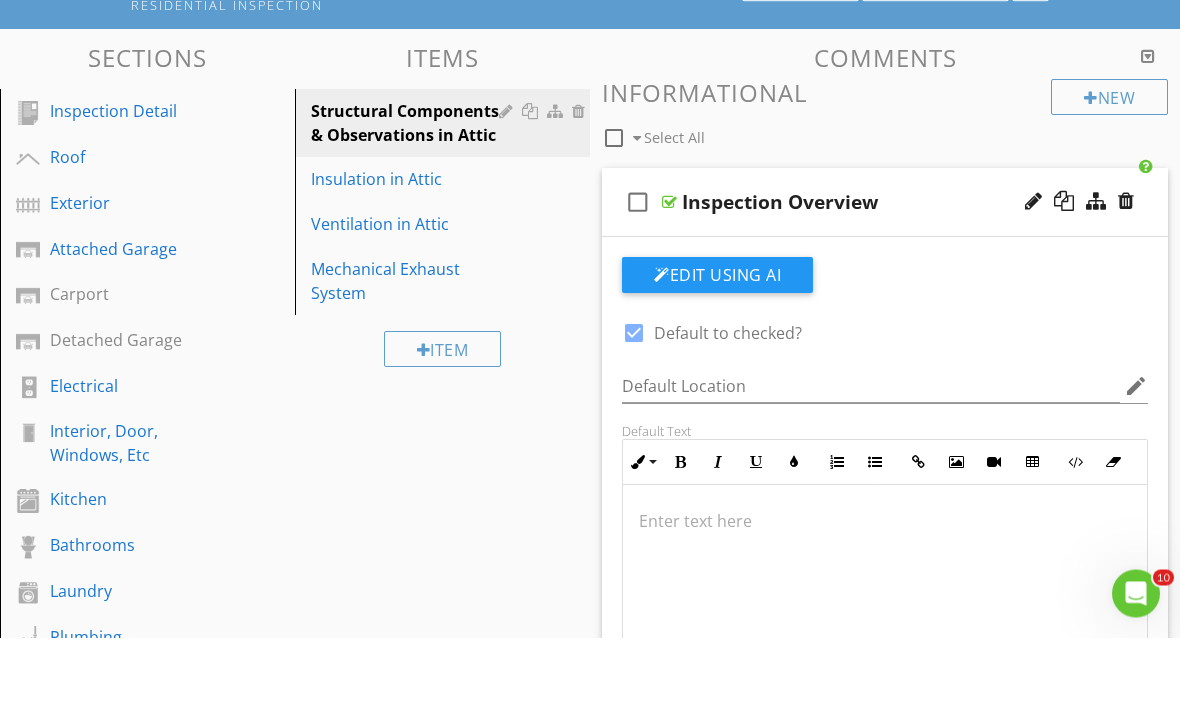 scroll, scrollTop: 390, scrollLeft: 0, axis: vertical 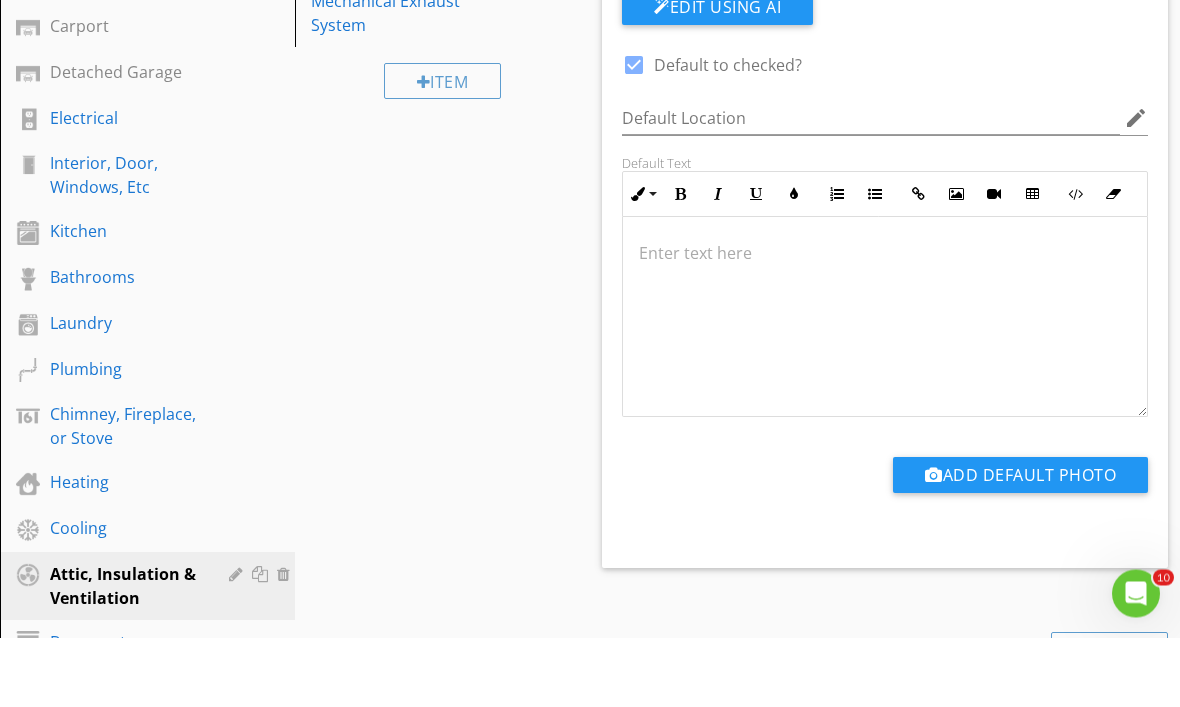 click at bounding box center (885, 323) 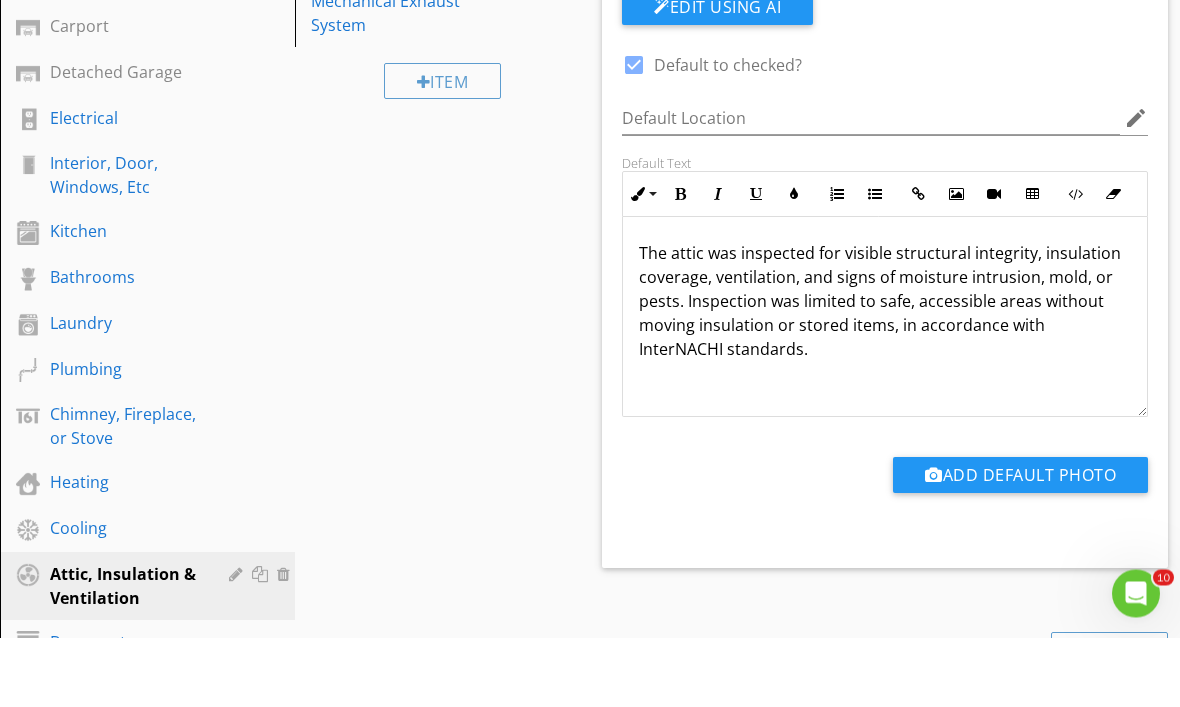 click on "The attic was inspected for visible structural integrity, insulation coverage, ventilation, and signs of moisture intrusion, mold, or pests. Inspection was limited to safe, accessible areas without moving insulation or stored items, in accordance with InterNACHI standards." at bounding box center (885, 371) 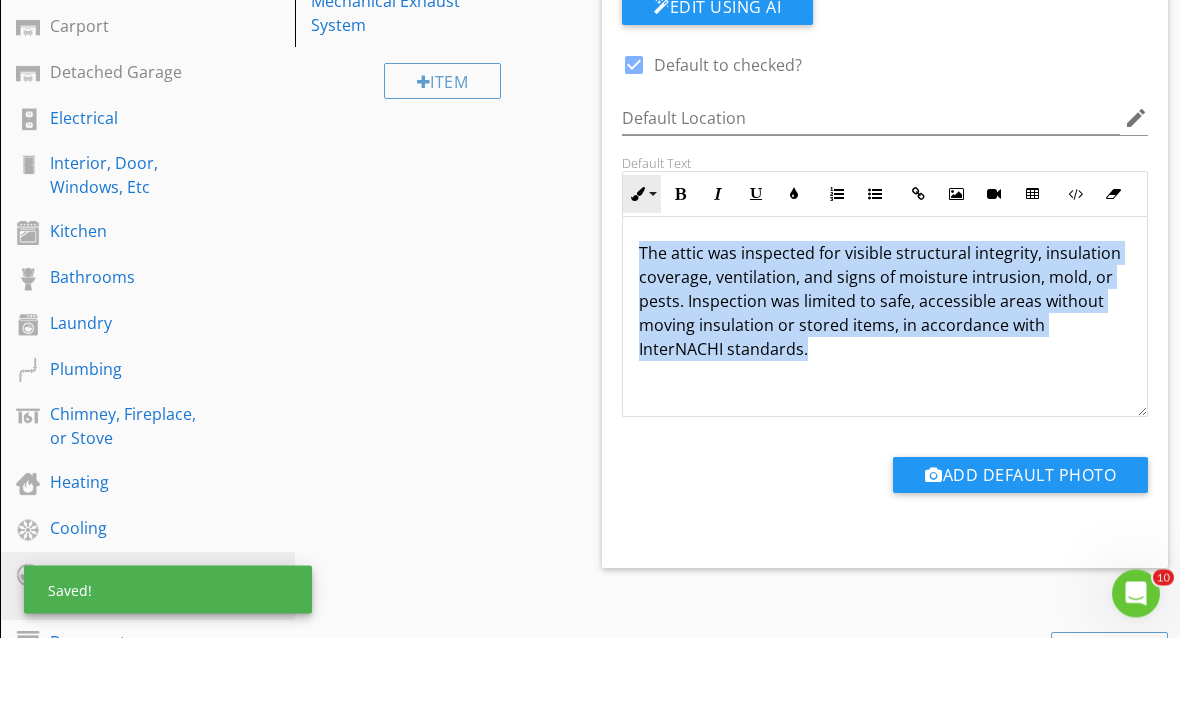 click on "Inline Style" at bounding box center [642, 264] 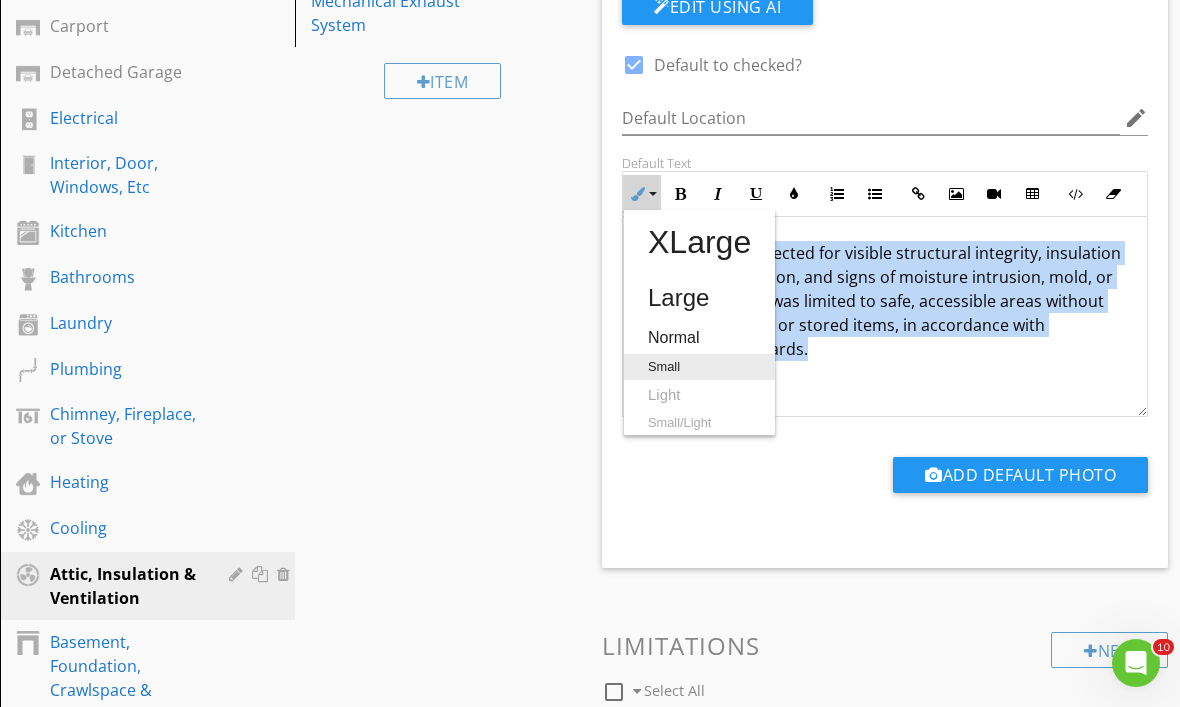click on "Small" at bounding box center (699, 367) 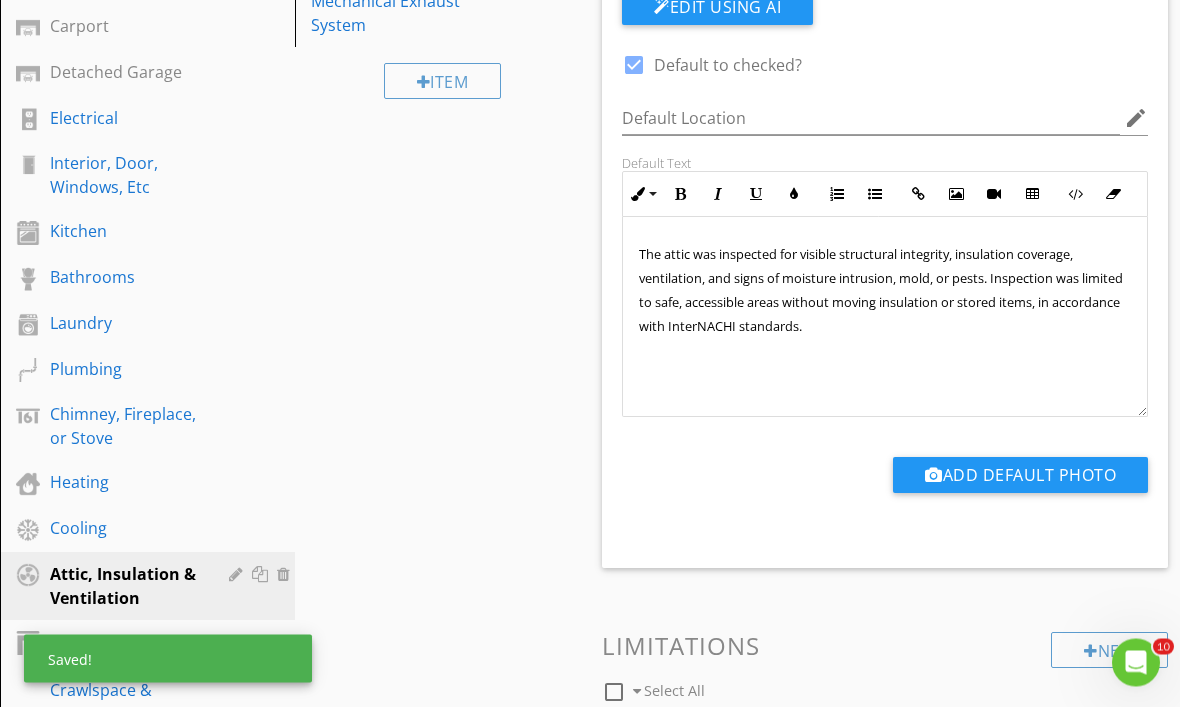 click on "The attic was inspected for visible structural integrity, insulation coverage, ventilation, and signs of moisture intrusion, mold, or pests. Inspection was limited to safe, accessible areas without moving insulation or stored items, in accordance with InterNACHI standards." at bounding box center [885, 318] 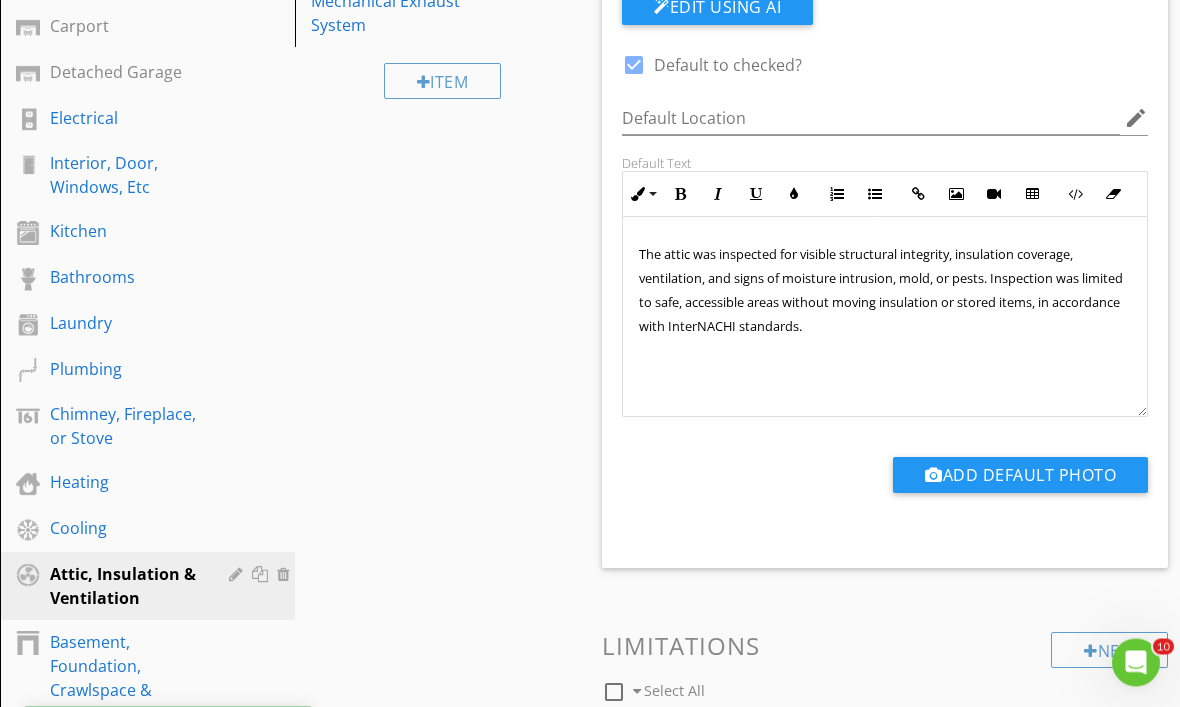 click on "The attic was inspected for visible structural integrity, insulation coverage, ventilation, and signs of moisture intrusion, mold, or pests. Inspection was limited to safe, accessible areas without moving insulation or stored items, in accordance with InterNACHI standards." at bounding box center (881, 291) 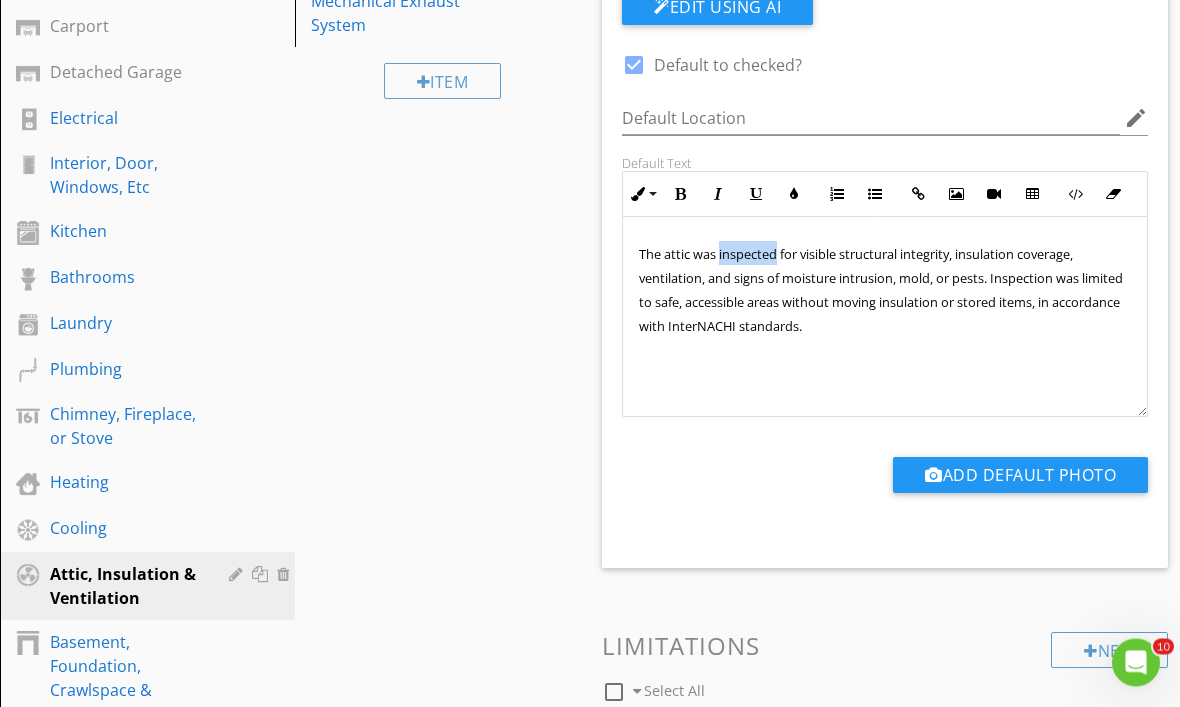 click on "The attic was inspected for visible structural integrity, insulation coverage, ventilation, and signs of moisture intrusion, mold, or pests. Inspection was limited to safe, accessible areas without moving insulation or stored items, in accordance with InterNACHI standards." at bounding box center [881, 291] 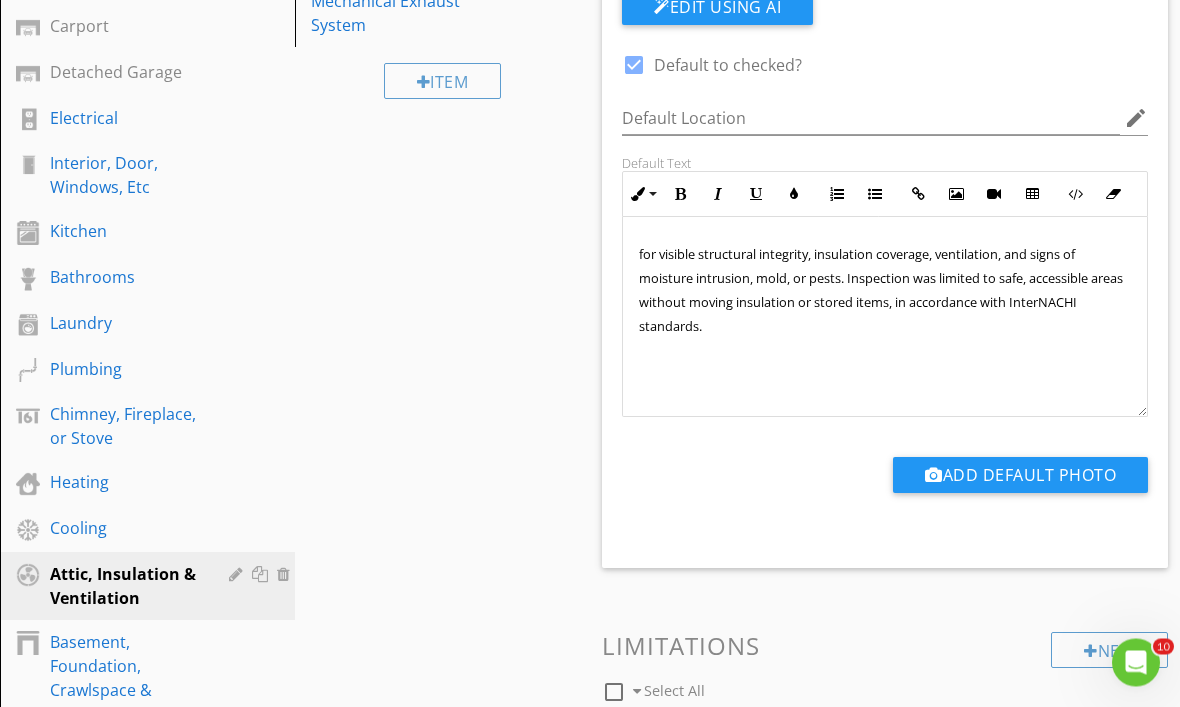 type 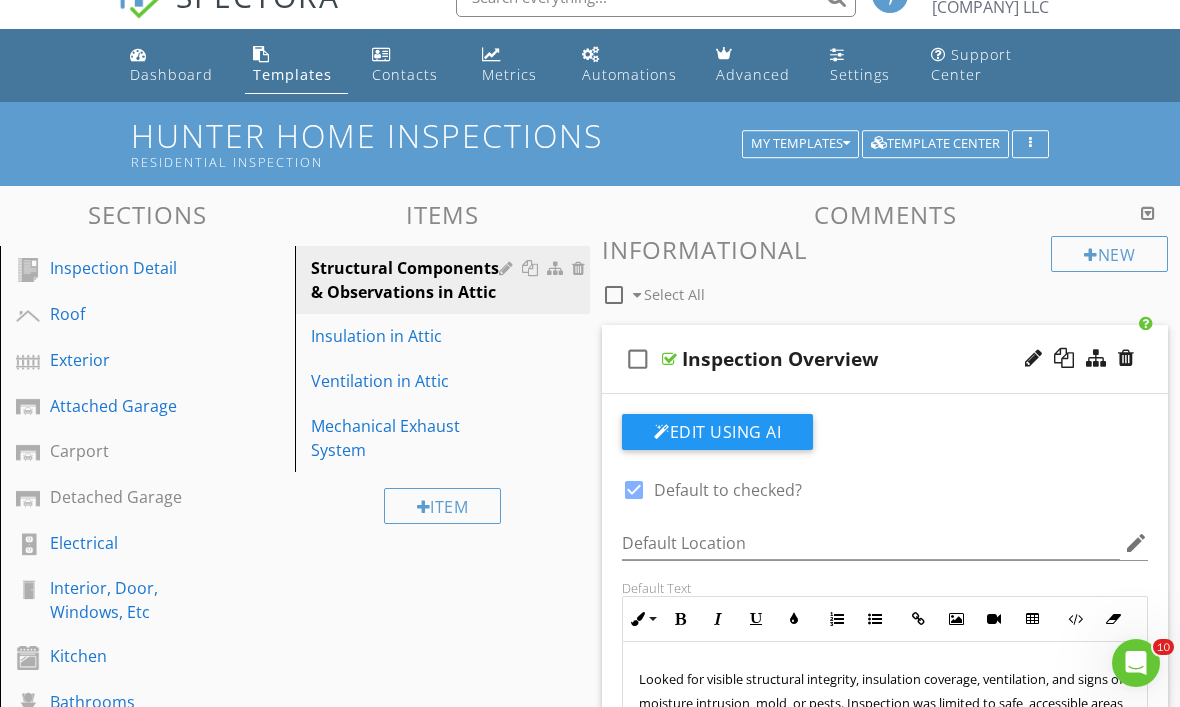scroll, scrollTop: 0, scrollLeft: 0, axis: both 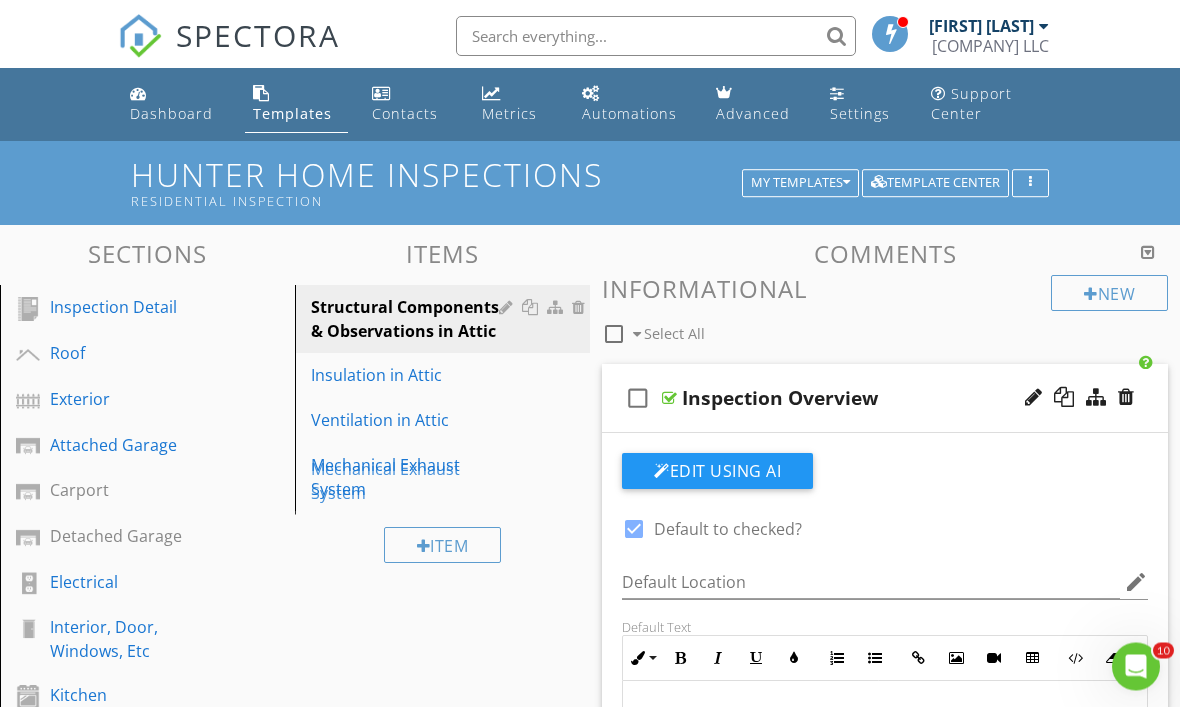 type 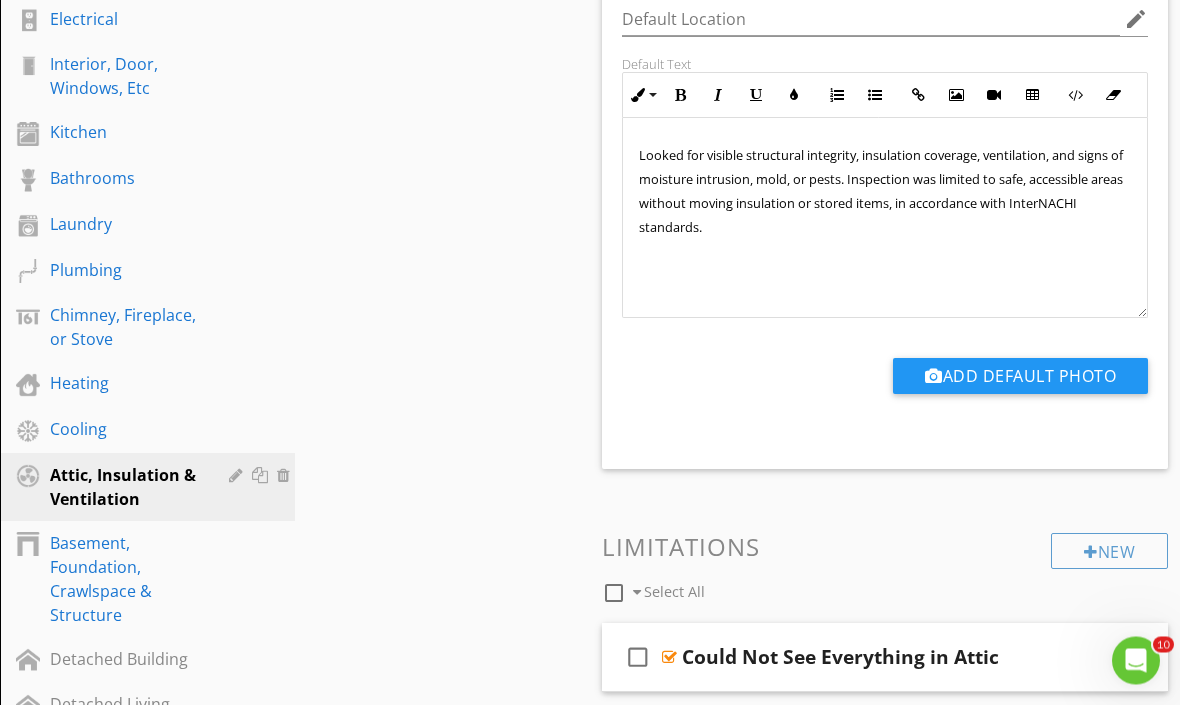 scroll, scrollTop: 0, scrollLeft: 0, axis: both 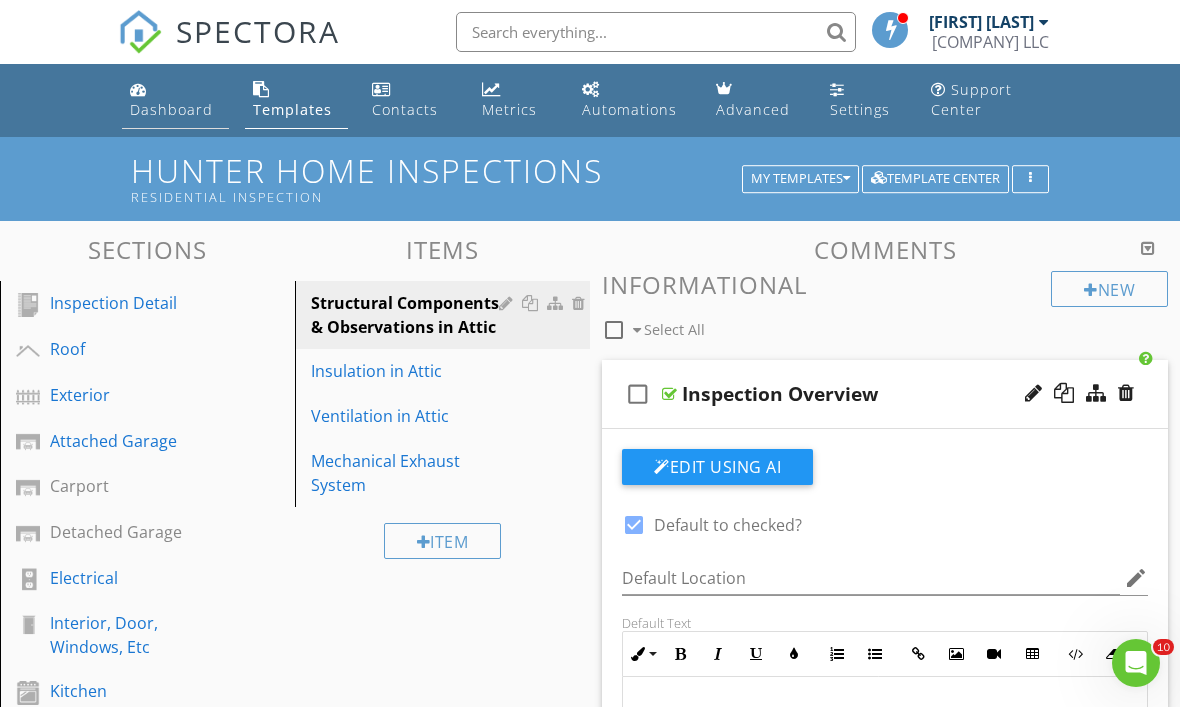 click on "Dashboard" at bounding box center (175, 100) 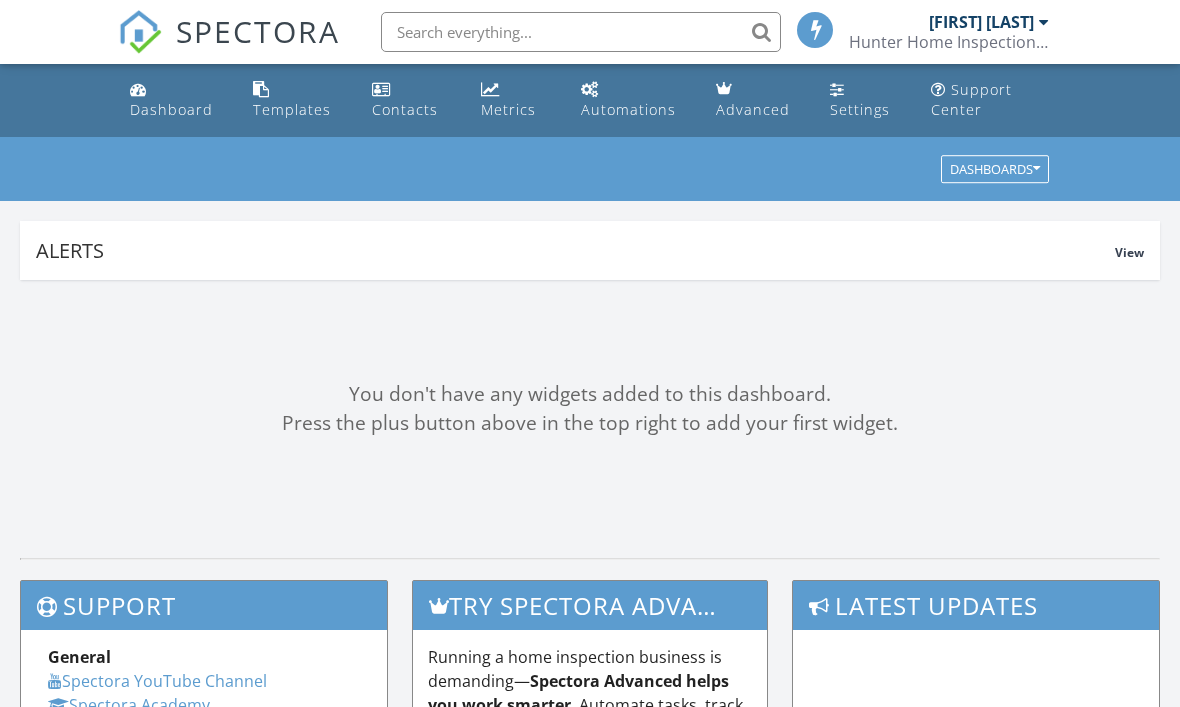 scroll, scrollTop: 0, scrollLeft: 0, axis: both 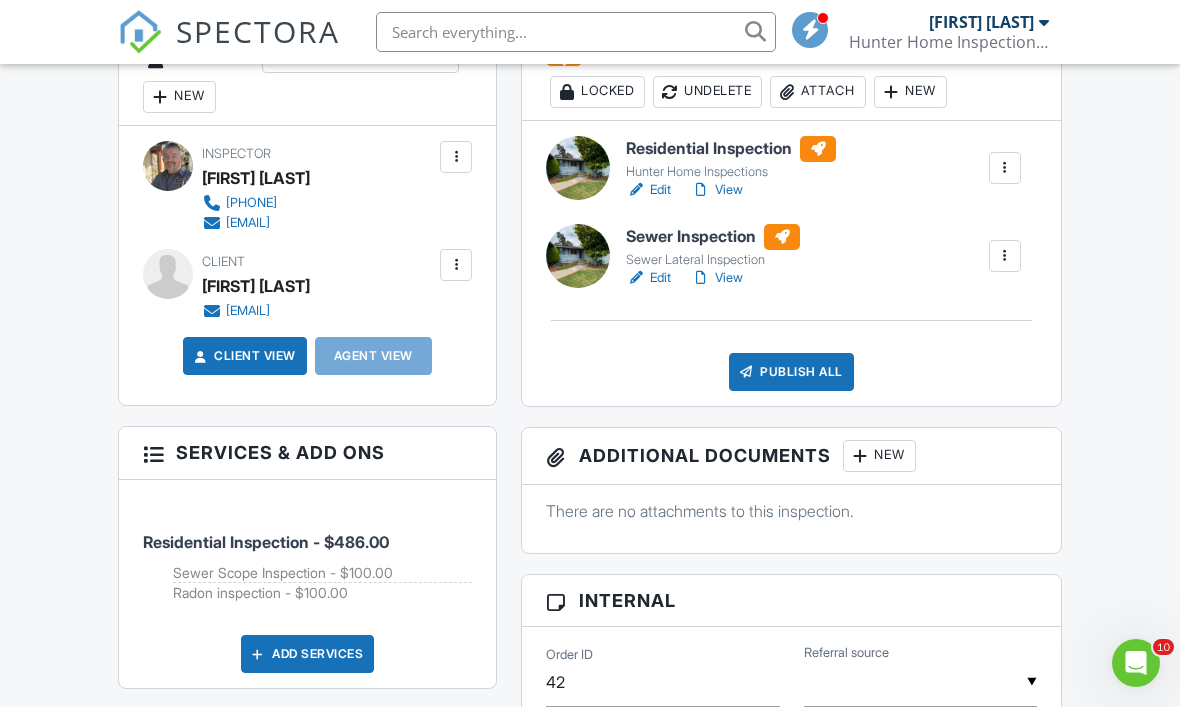 click at bounding box center [578, 168] 